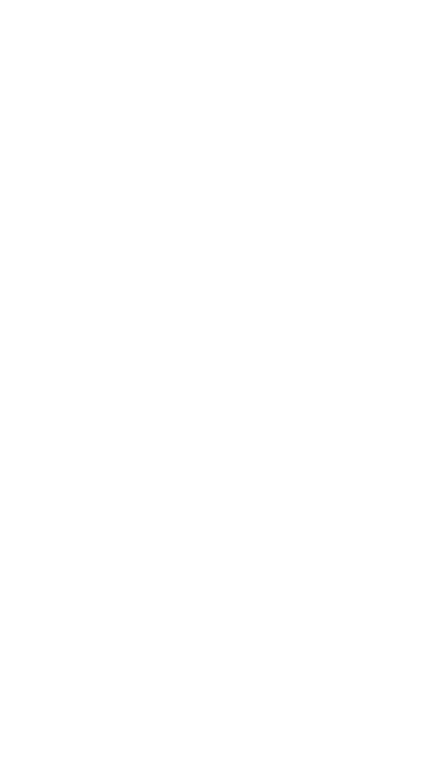 scroll, scrollTop: 0, scrollLeft: 0, axis: both 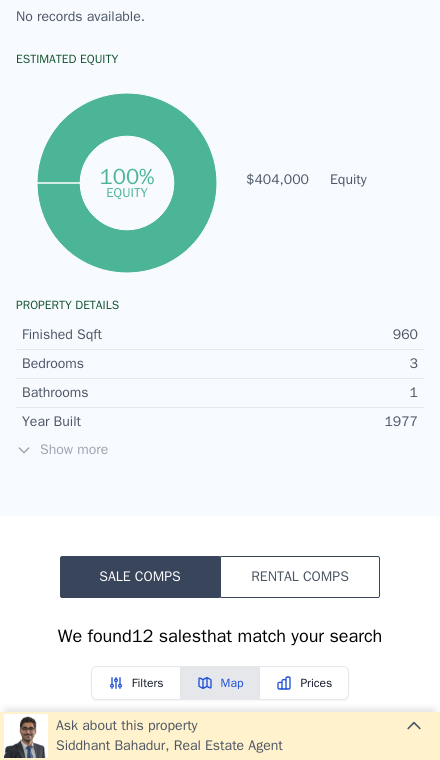 click on "Show more" at bounding box center (220, 450) 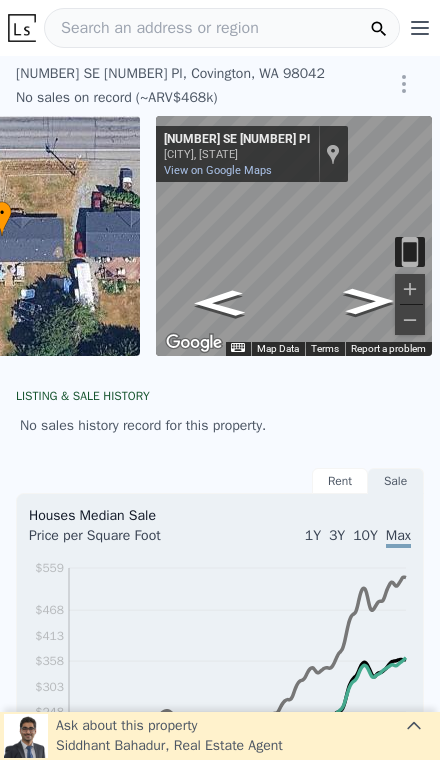 scroll, scrollTop: 0, scrollLeft: 0, axis: both 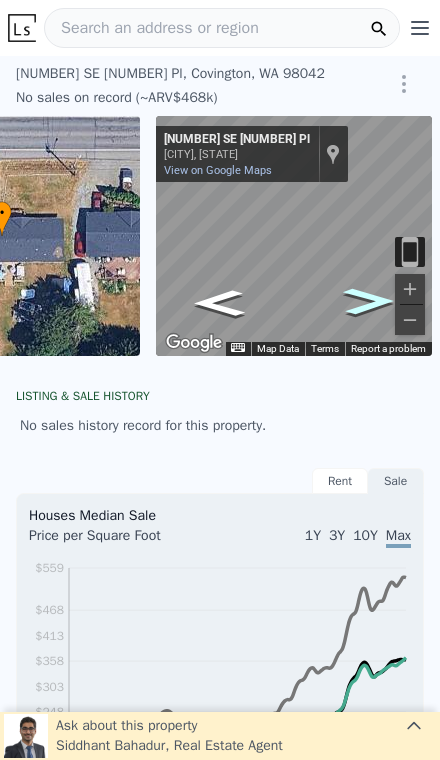 click 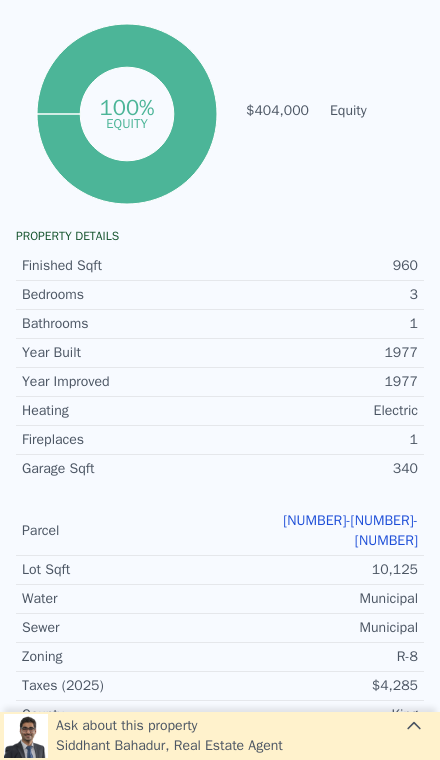 scroll, scrollTop: 972, scrollLeft: 0, axis: vertical 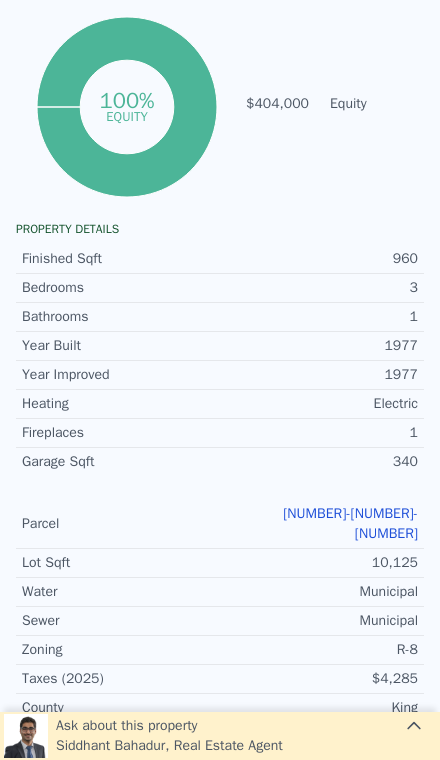 click on "076651-0030" at bounding box center [350, 523] 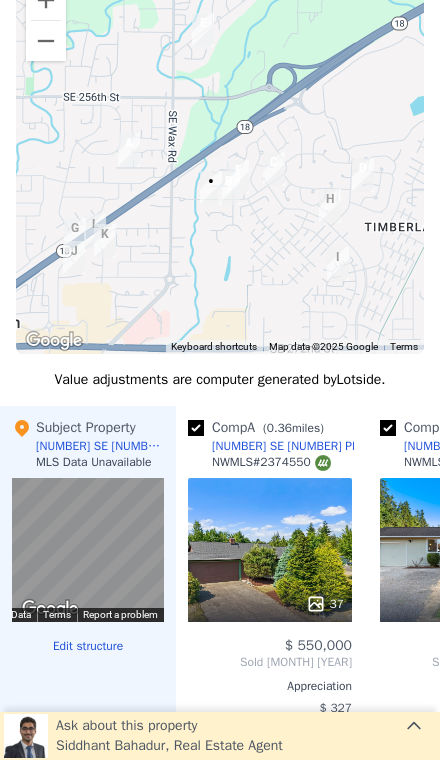 scroll, scrollTop: 2039, scrollLeft: 0, axis: vertical 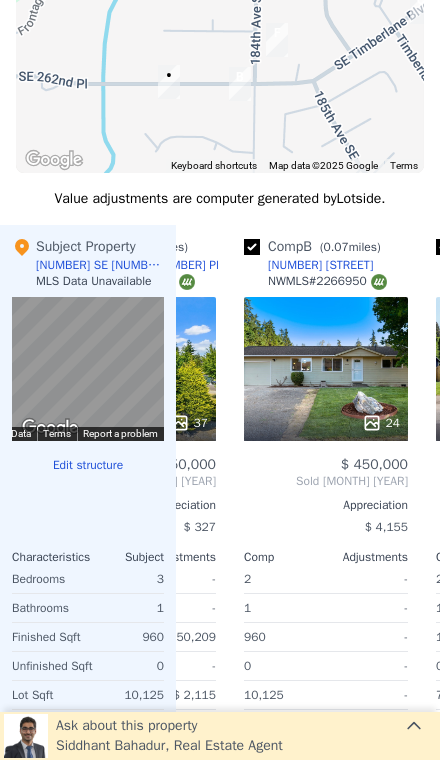 click on "24" at bounding box center [326, 369] 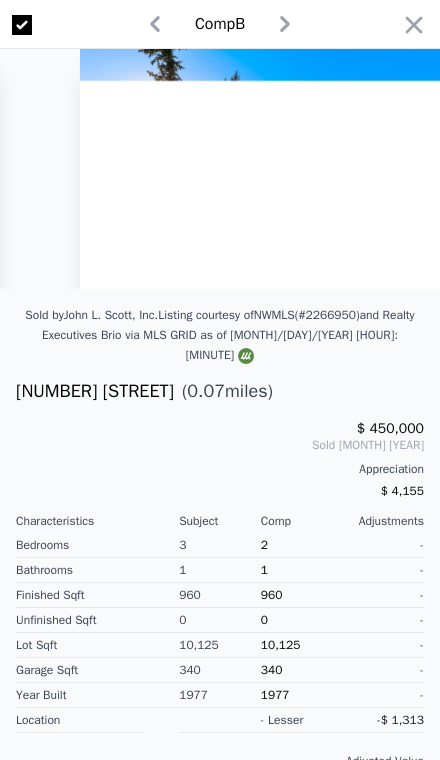 scroll, scrollTop: 0, scrollLeft: 4778, axis: horizontal 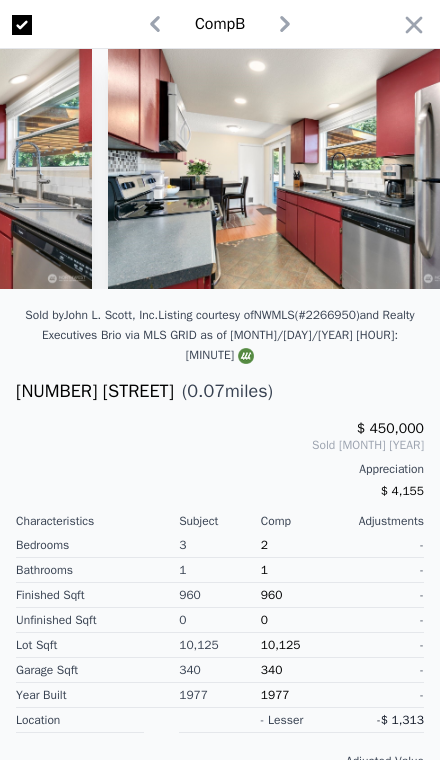 click 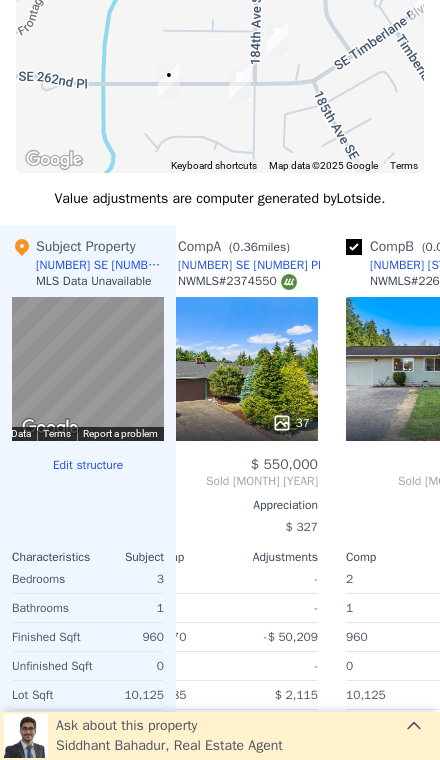 scroll, scrollTop: 0, scrollLeft: 33, axis: horizontal 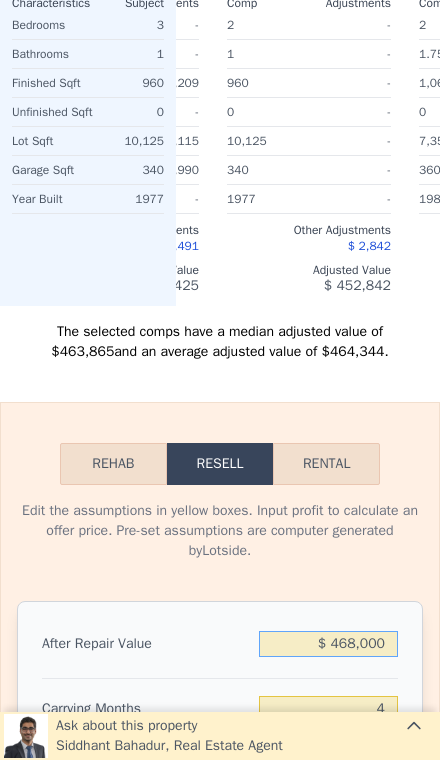 click on "$ 468,000" at bounding box center (328, 644) 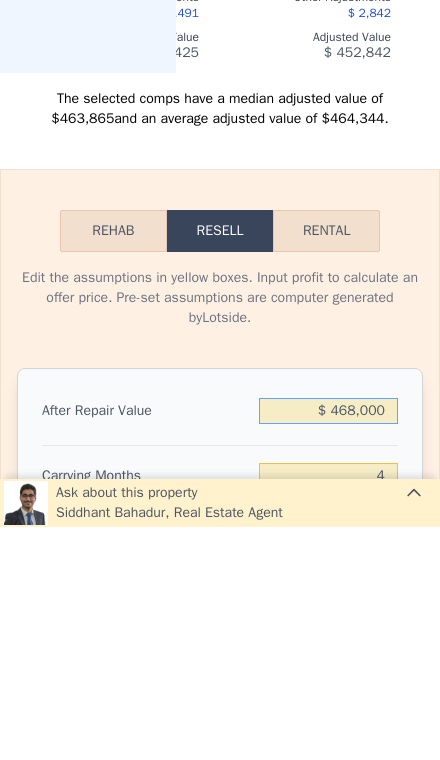 type on "$ 46,800" 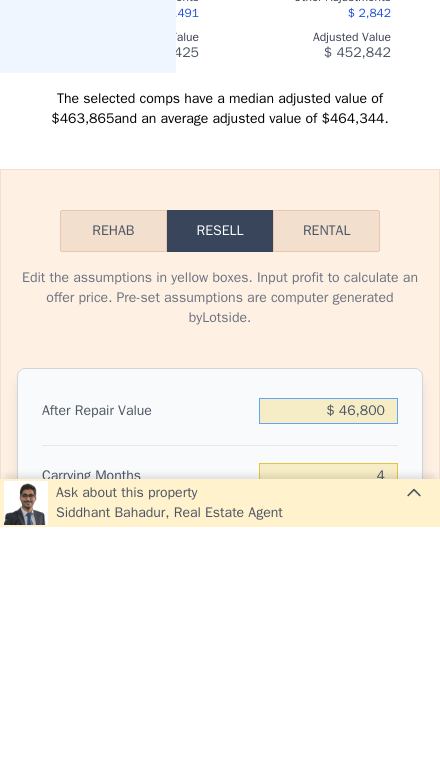 type on "-$ 361,436" 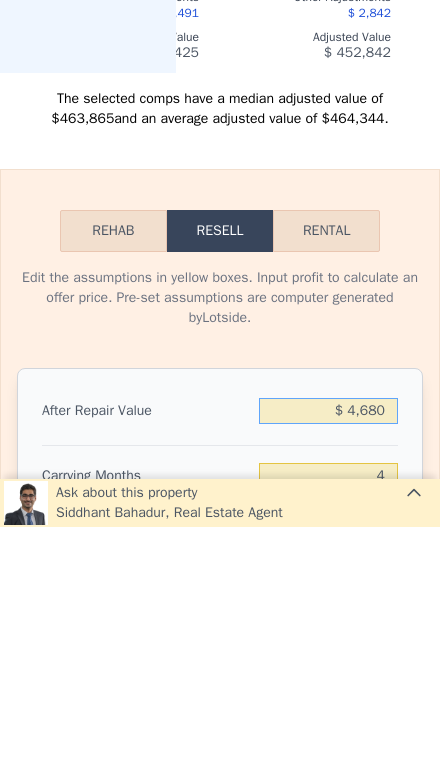 type on "-$ 400,580" 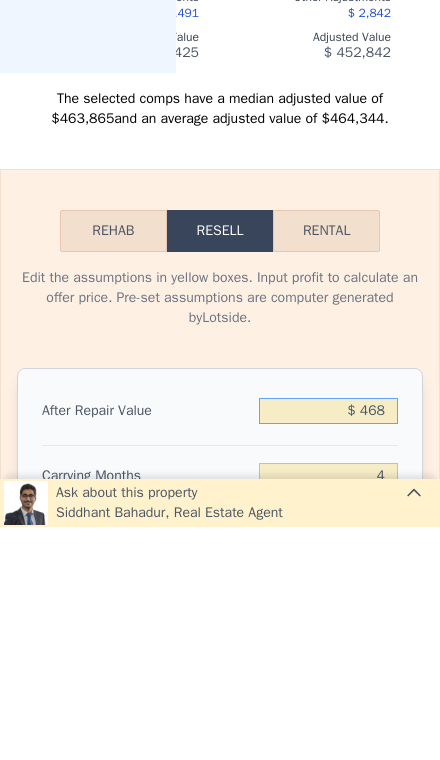 type on "-$ 404,495" 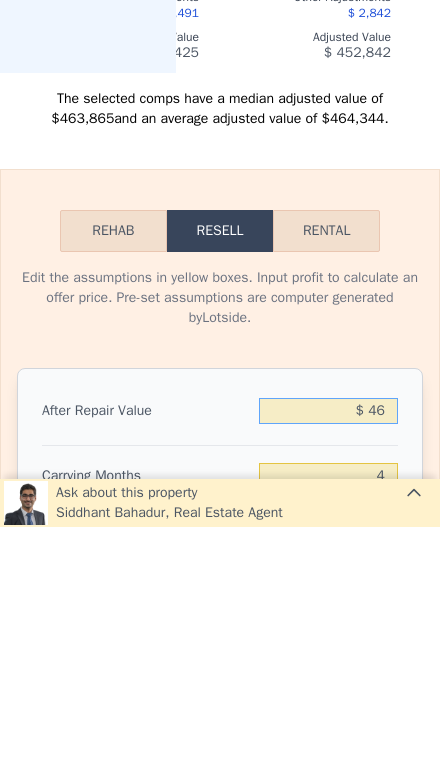 type on "-$ 404,886" 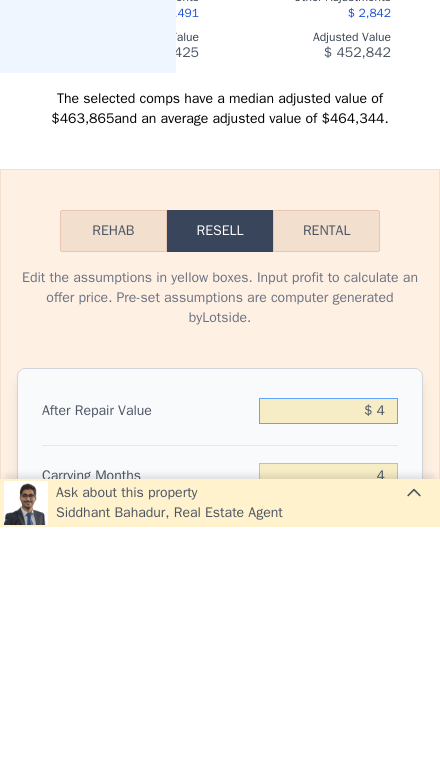 type on "-$ 404,925" 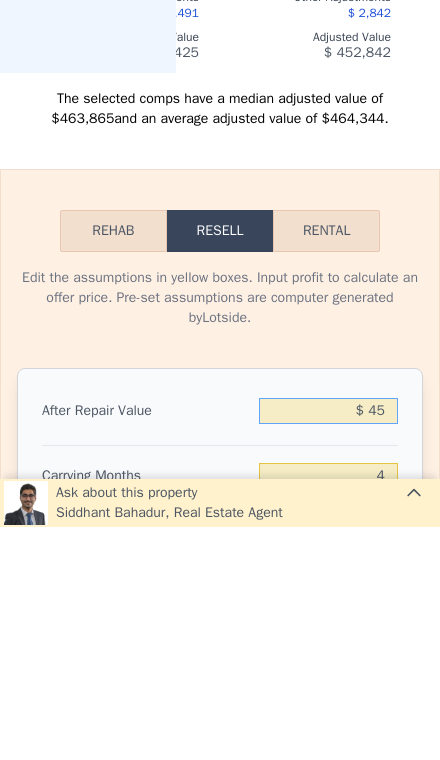 type on "-$ 404,887" 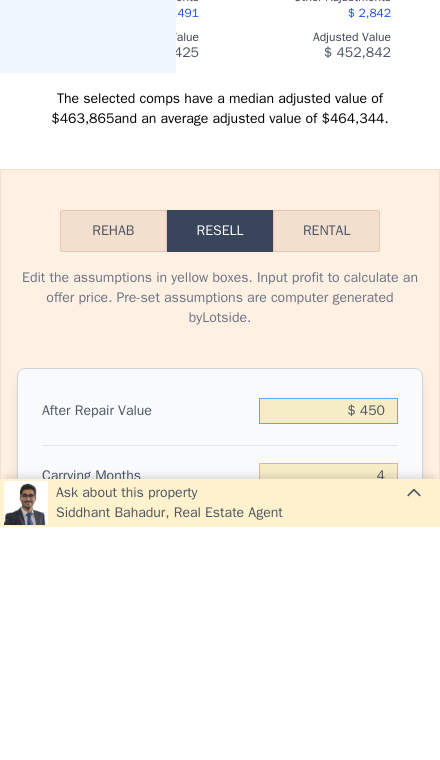 type on "-$ 404,510" 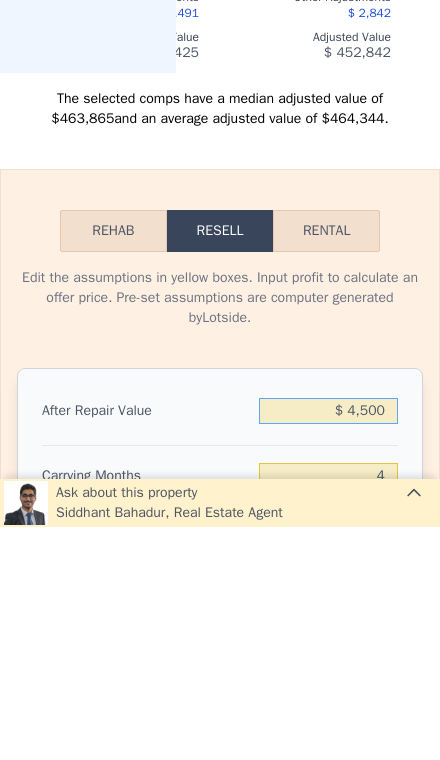 type on "-$ 400,748" 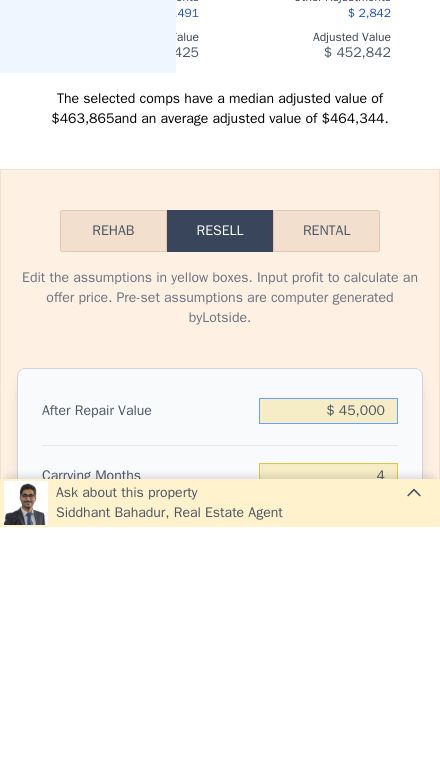type on "-$ 363,109" 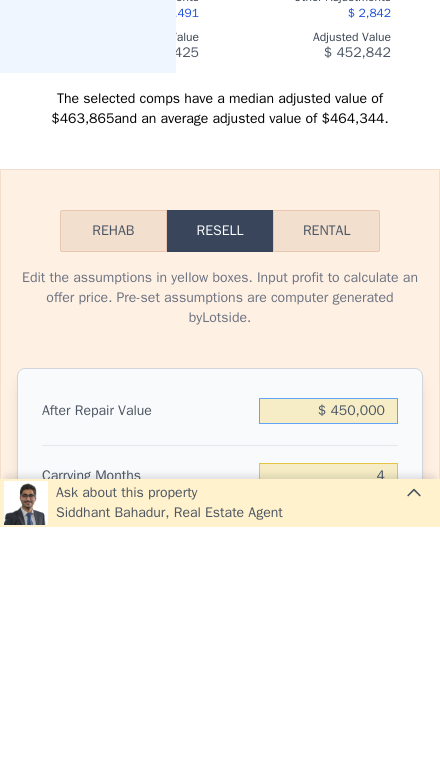 type on "$ 13,272" 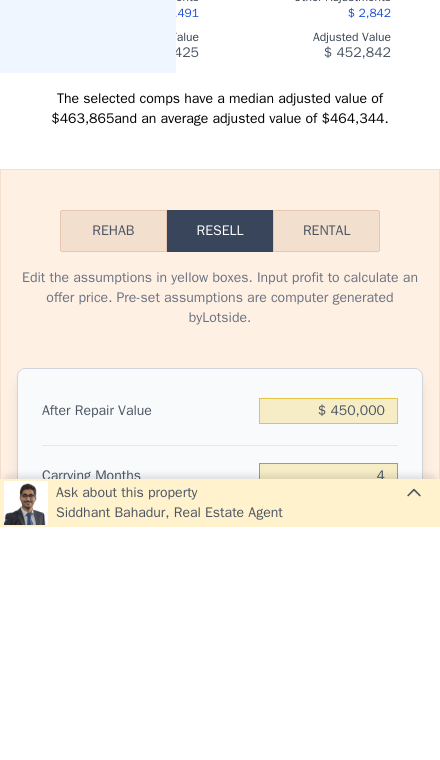 click on "4" at bounding box center [328, 709] 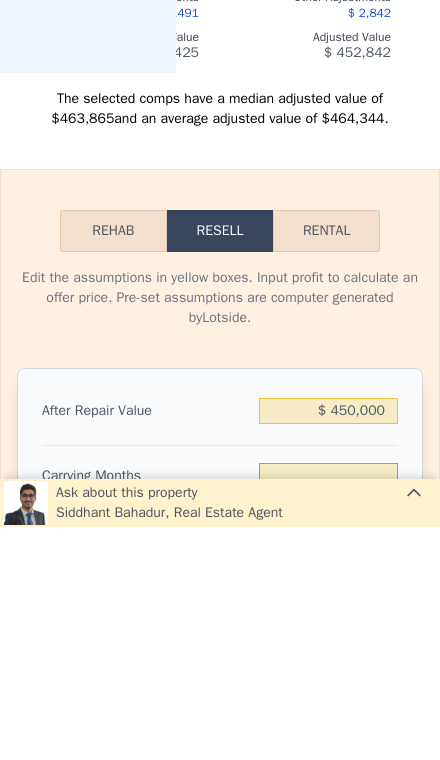 type on "3" 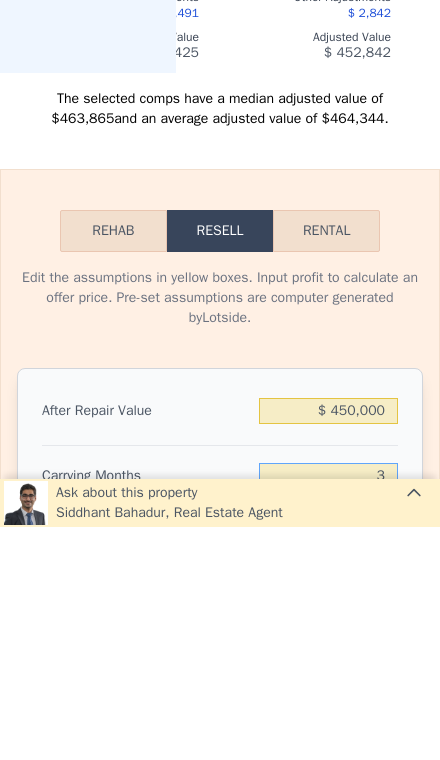 type on "$ 16,947" 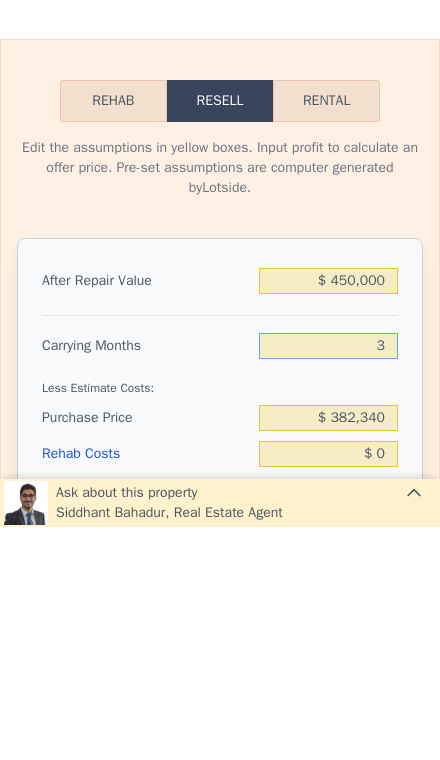 scroll, scrollTop: 2917, scrollLeft: 0, axis: vertical 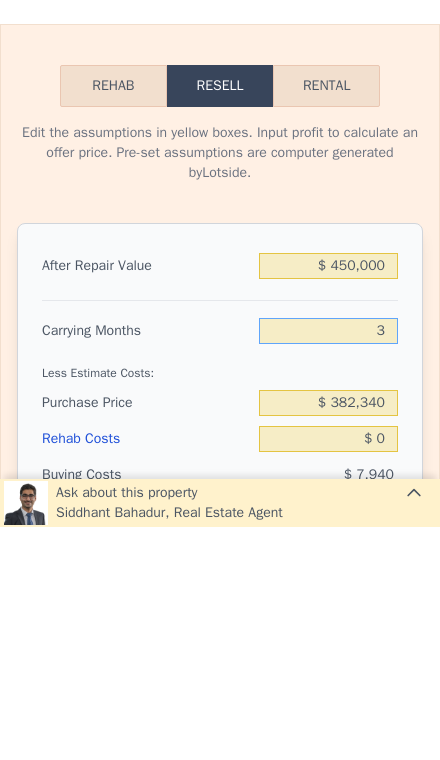 type on "3" 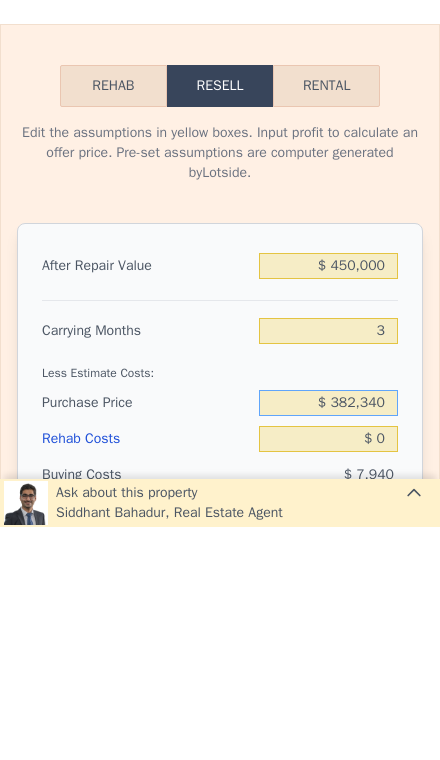 click on "$ 382,340" at bounding box center (328, 636) 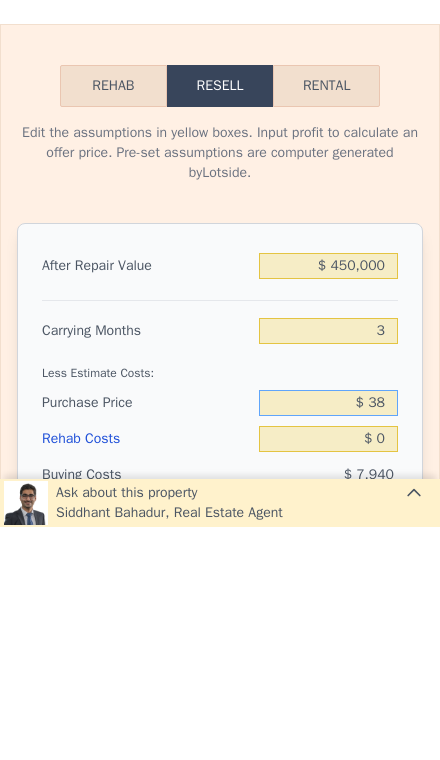 type on "$ 3" 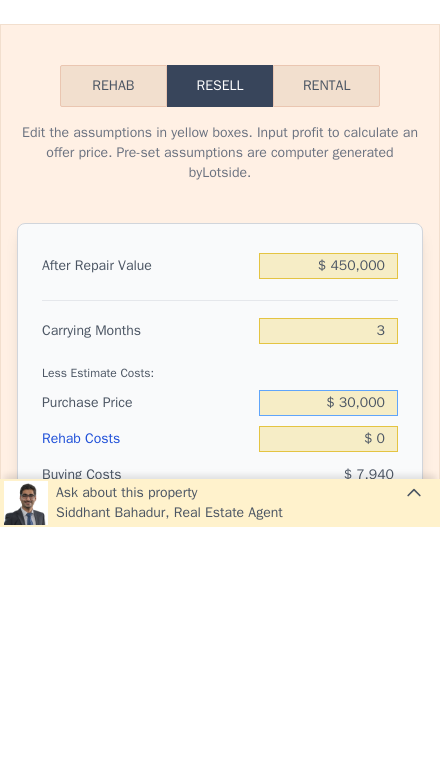 type on "$ 300,000" 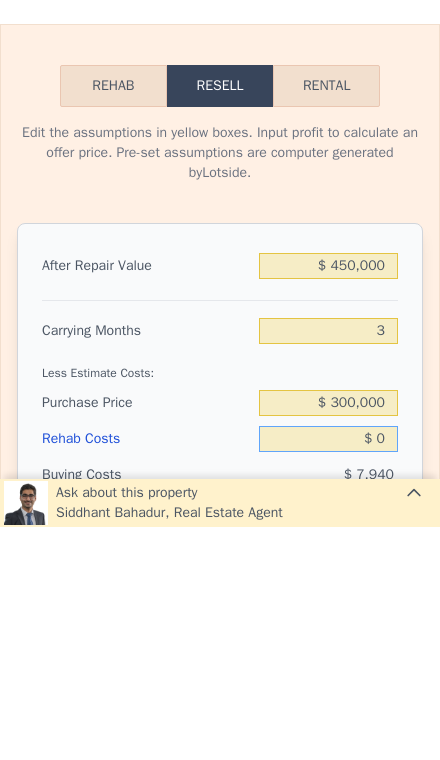 click on "$ 0" at bounding box center (328, 672) 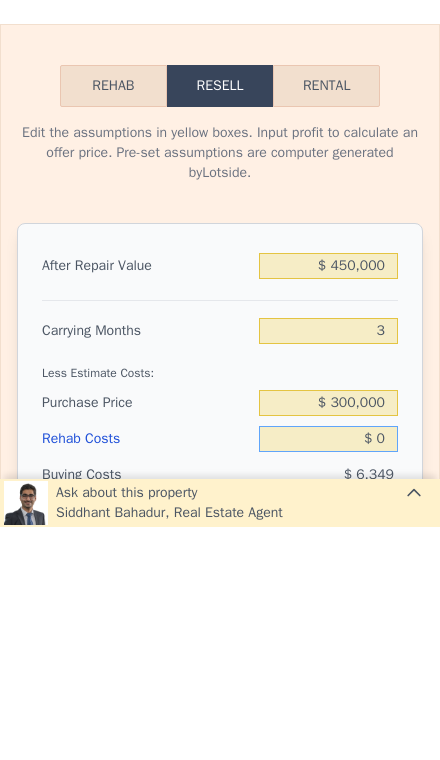 type on "$ 102,855" 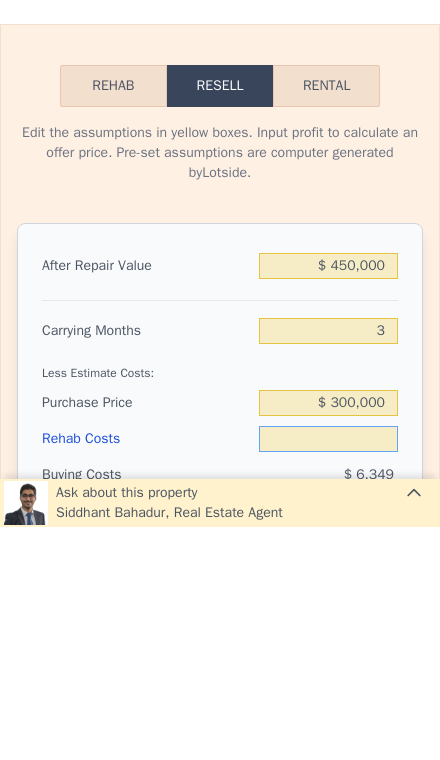 type on "$ 6" 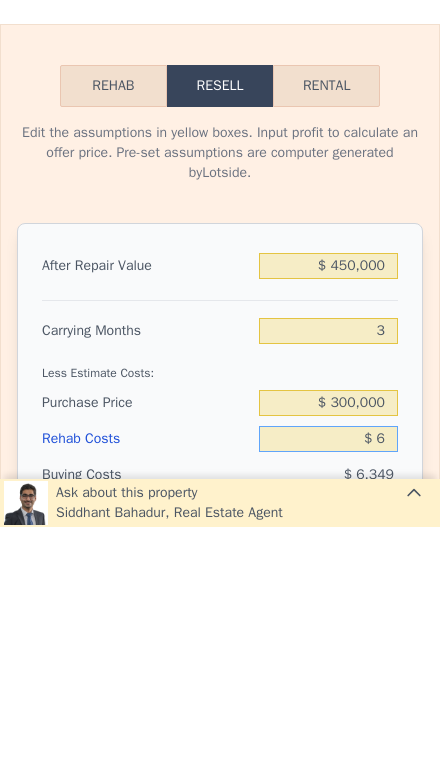 type on "$ 102,849" 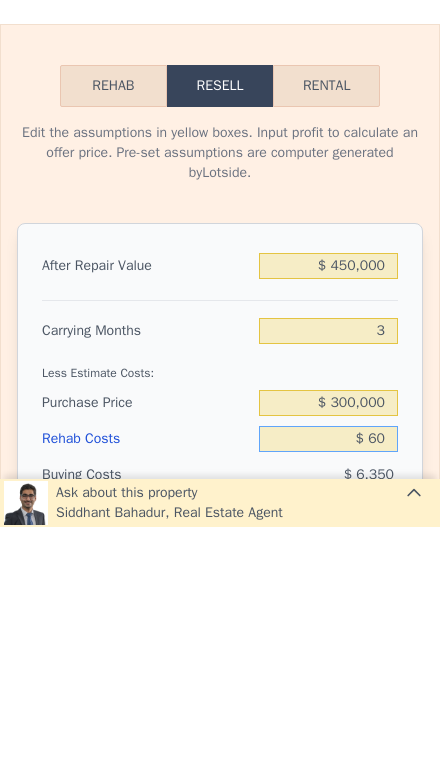 type on "$ 102,794" 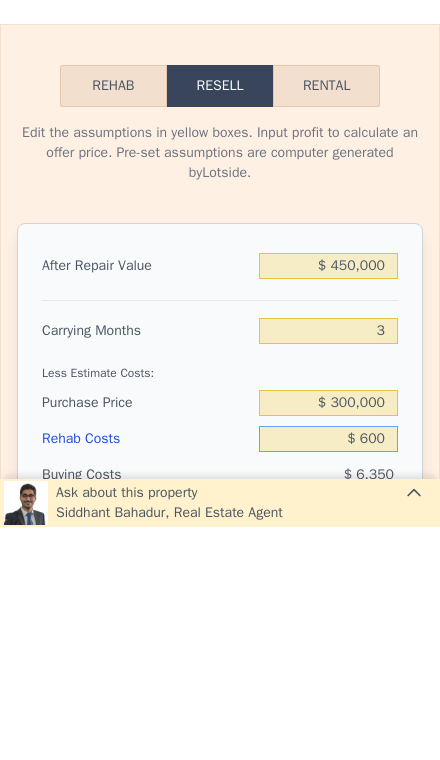 type on "$ 102,230" 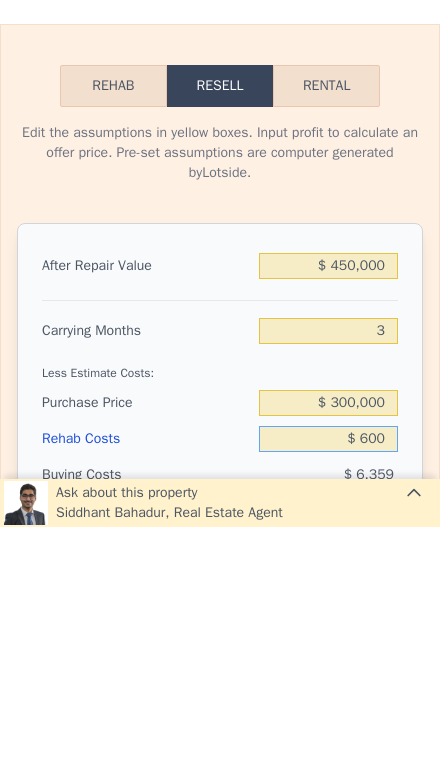 type on "$ 6,000" 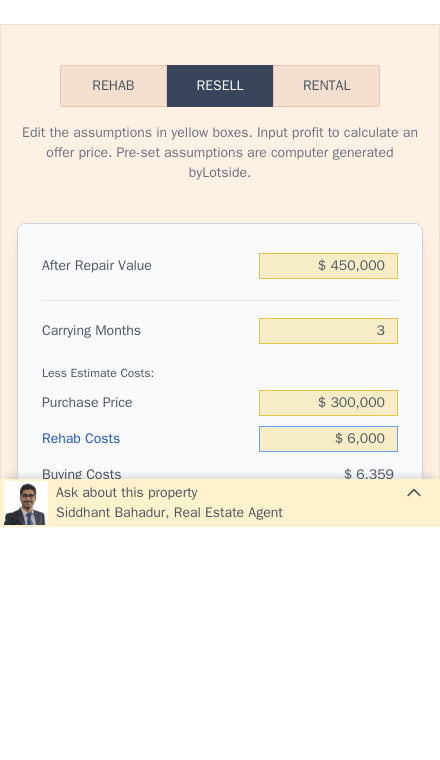 type on "$ 96,615" 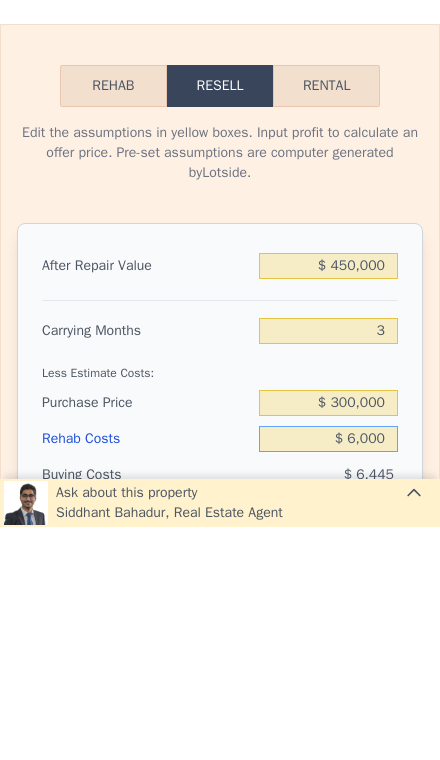 type on "$ 60,000" 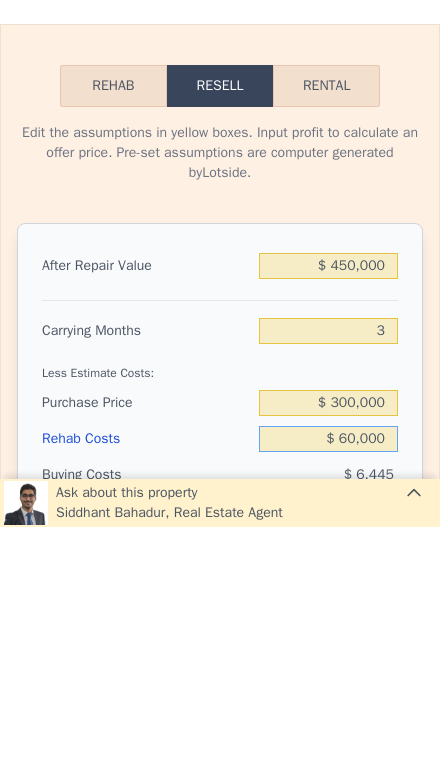 type on "$ 40,455" 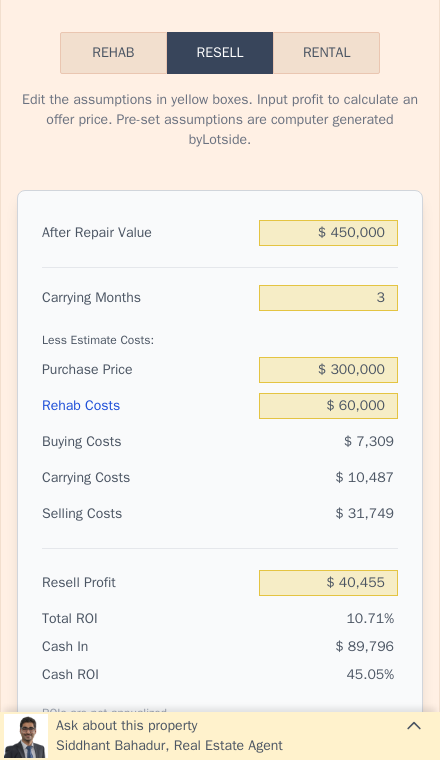 scroll, scrollTop: 3183, scrollLeft: 0, axis: vertical 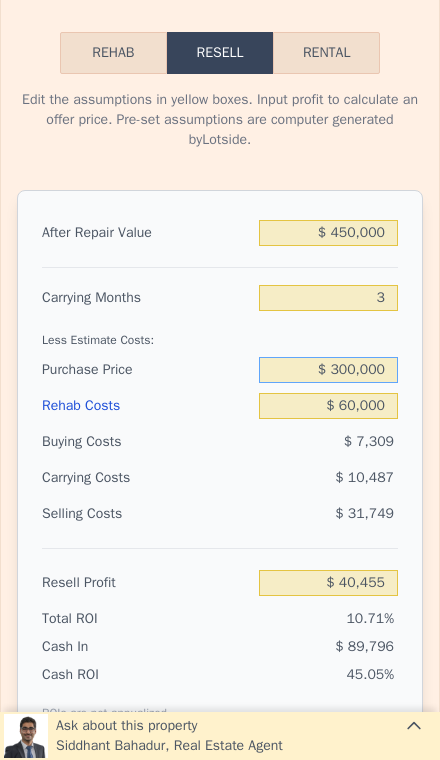 click on "$ 300,000" at bounding box center (328, 370) 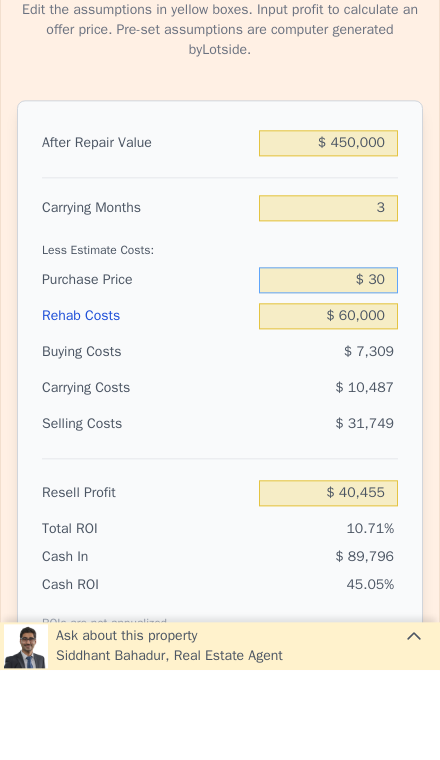 type on "$ 3" 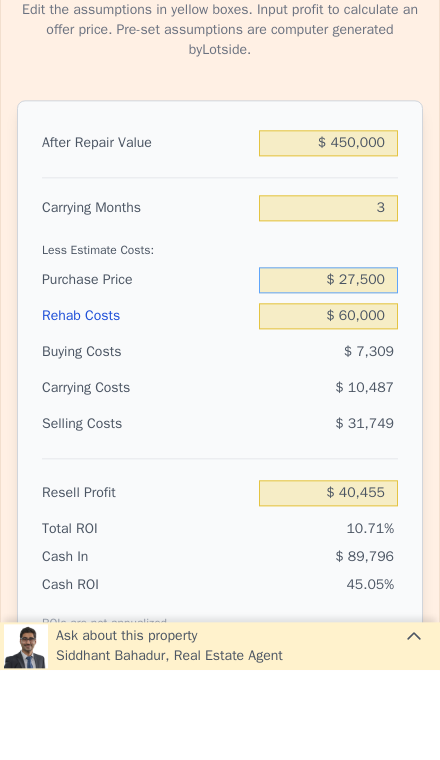 type on "$ 275,000" 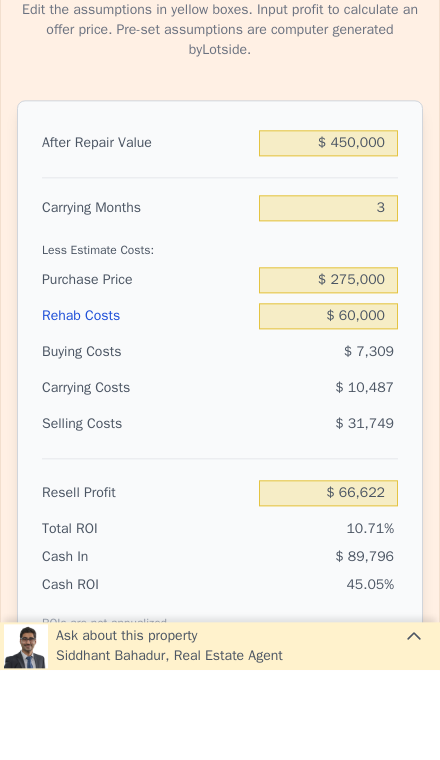type on "$ 66,538" 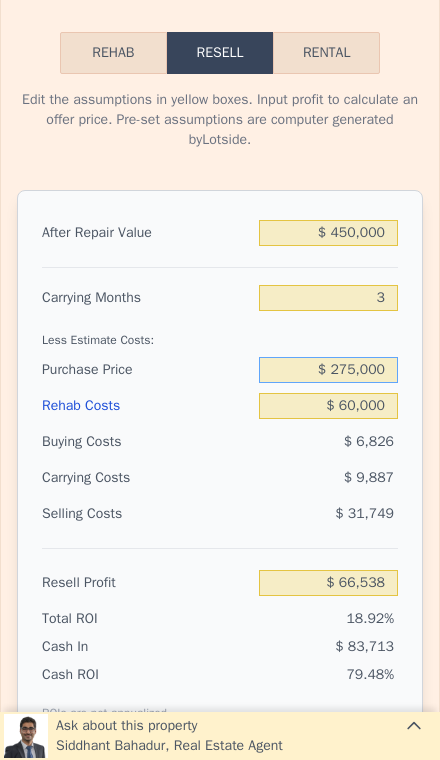 click on "$ 275,000" at bounding box center (328, 370) 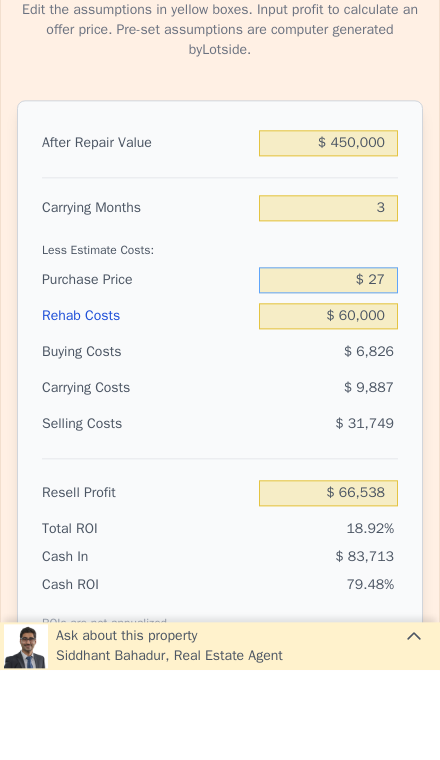 type on "$ 2" 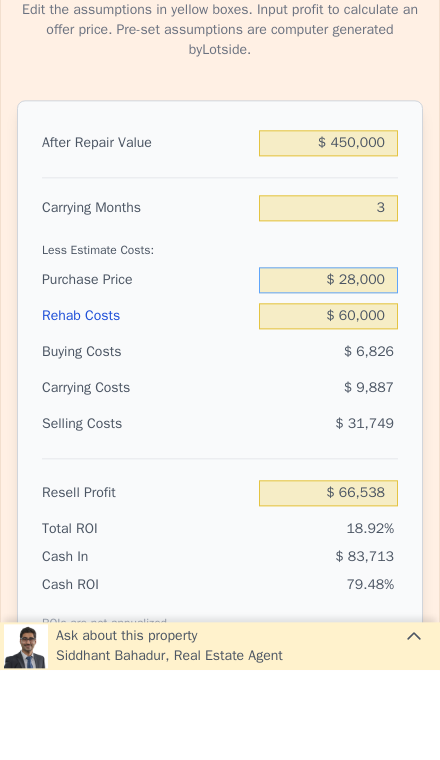 type on "$ 280,000" 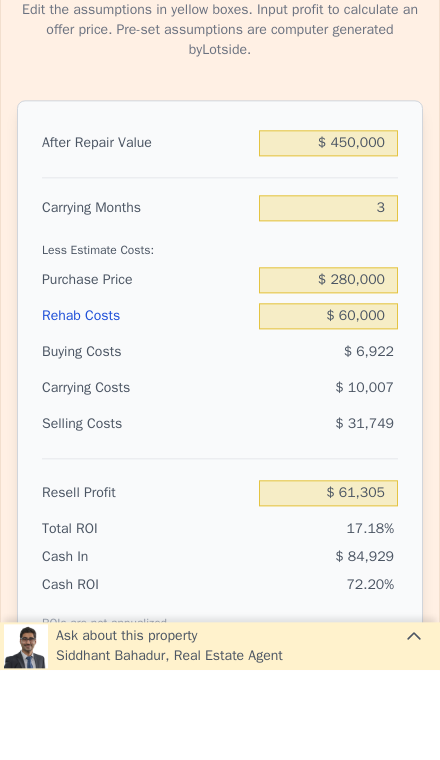 type on "$ 61,322" 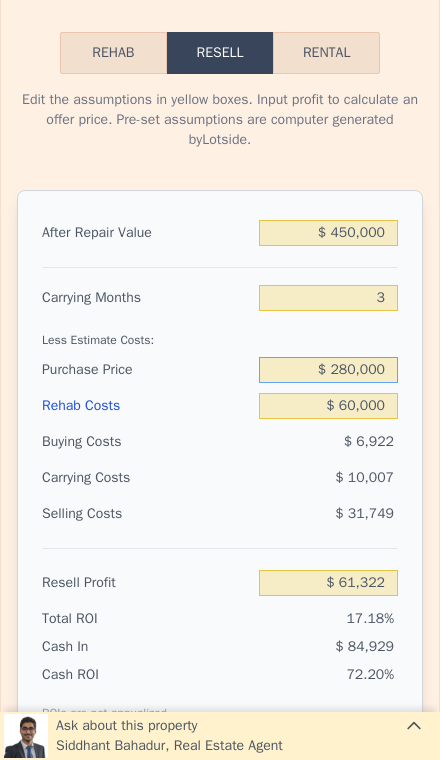 click on "$ 280,000" at bounding box center [328, 370] 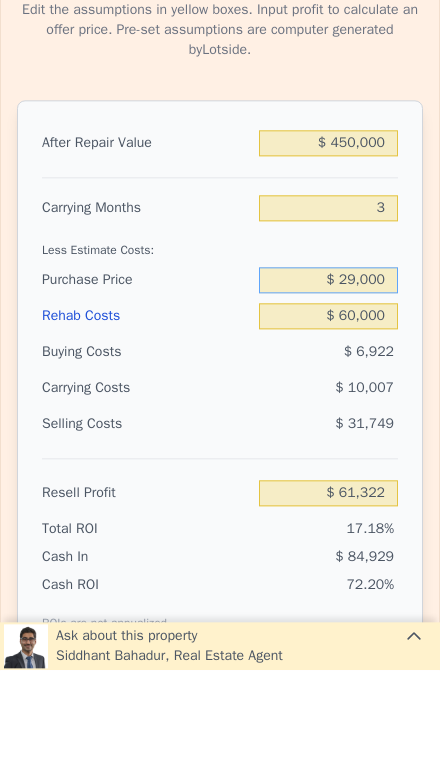 type on "$ 290,000" 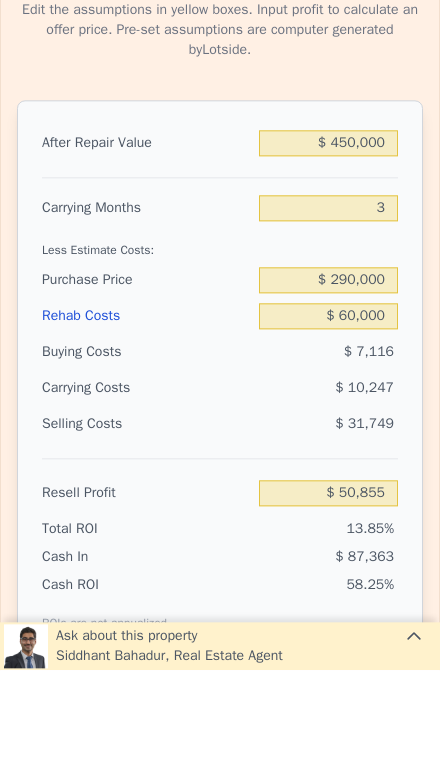 type on "$ 50,888" 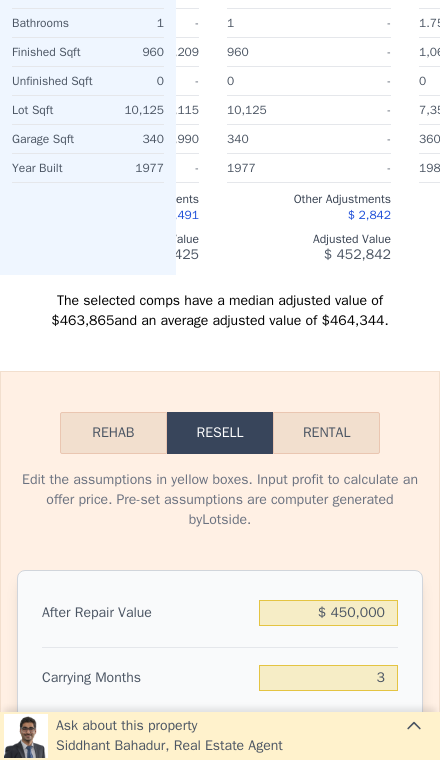 scroll, scrollTop: 2800, scrollLeft: 0, axis: vertical 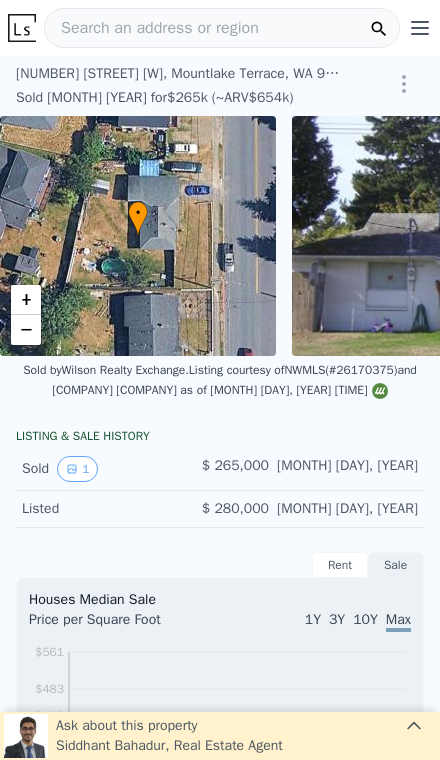 click on "1" at bounding box center (77, 469) 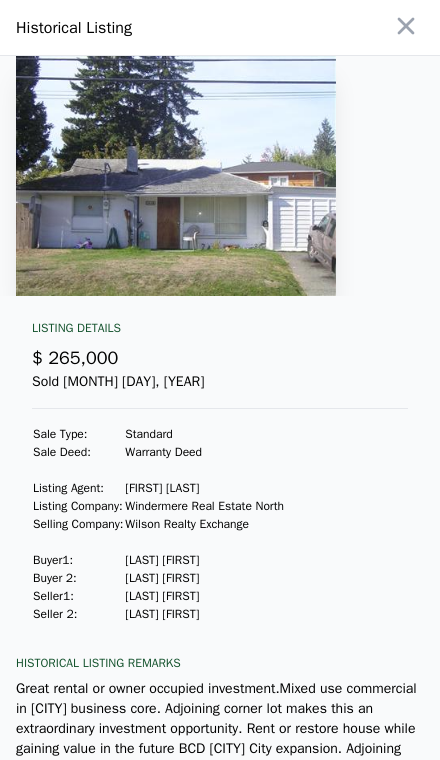scroll, scrollTop: 0, scrollLeft: 0, axis: both 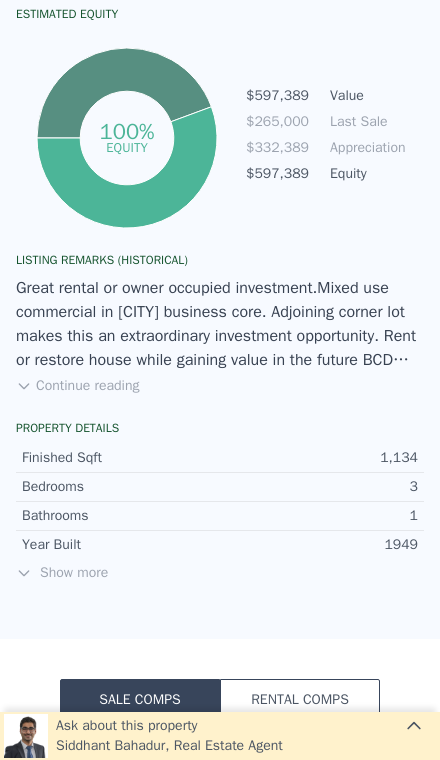 click on "Continue reading" at bounding box center (77, 386) 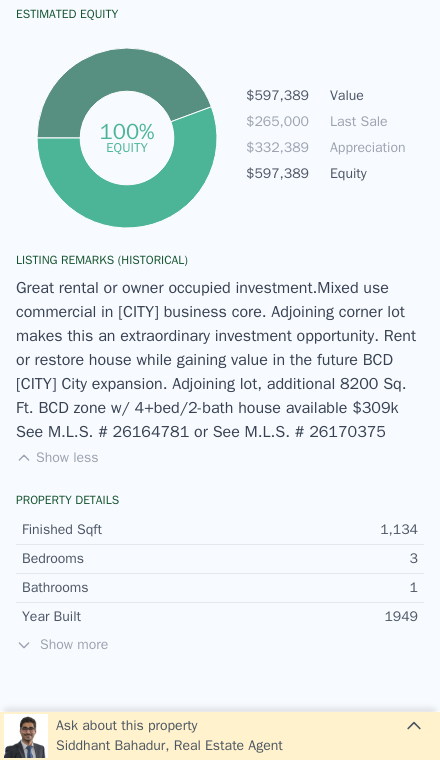 scroll, scrollTop: 1140, scrollLeft: 0, axis: vertical 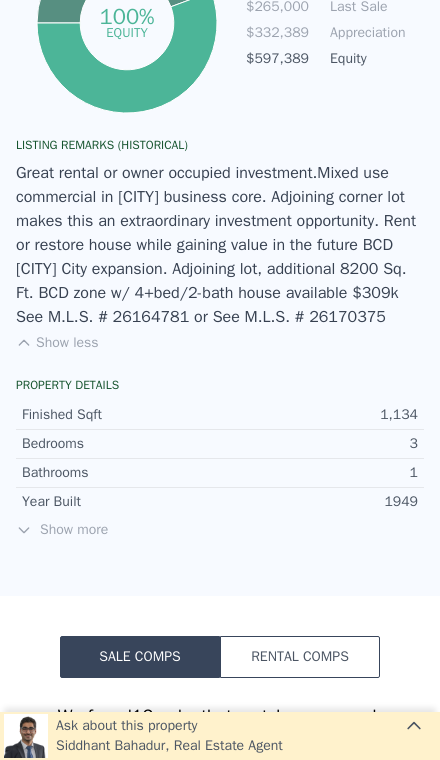 click on "Show more" at bounding box center [220, 530] 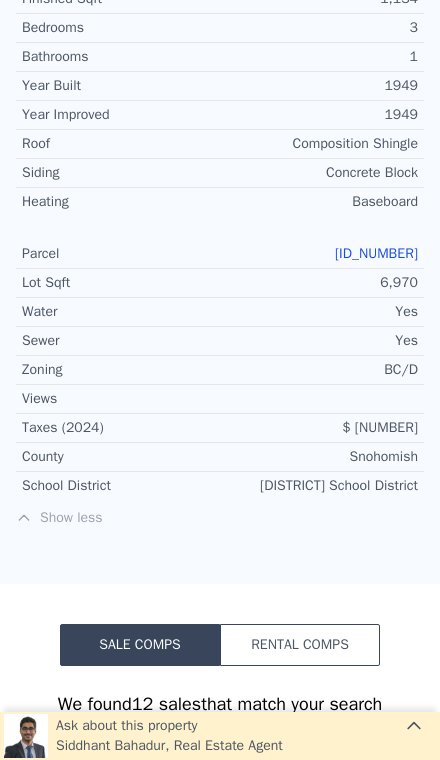 scroll, scrollTop: 1561, scrollLeft: 0, axis: vertical 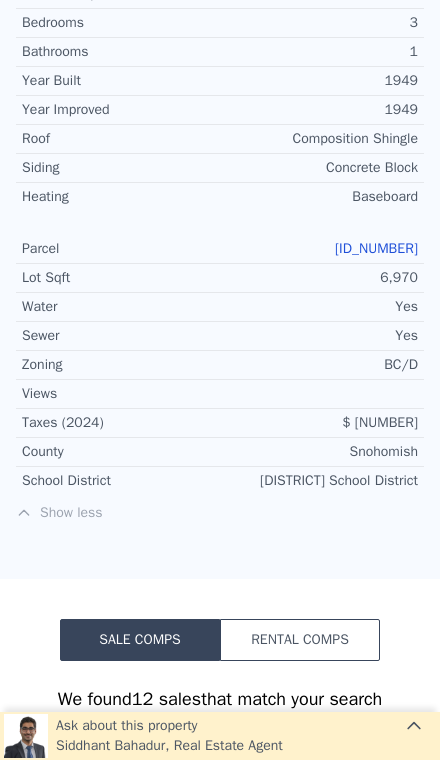 click on "[ID_NUMBER]" at bounding box center [376, 248] 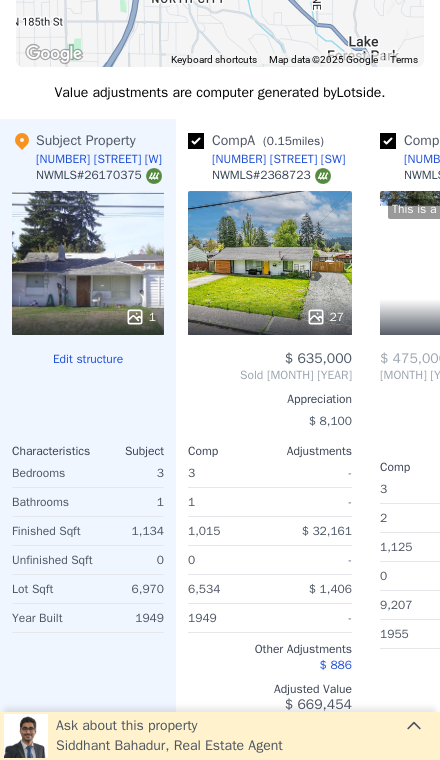 scroll, scrollTop: 2678, scrollLeft: 0, axis: vertical 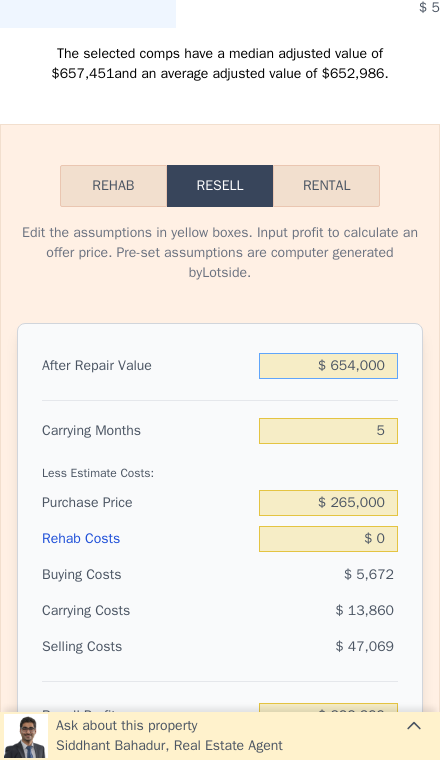 click on "$ 654,000" at bounding box center (328, 366) 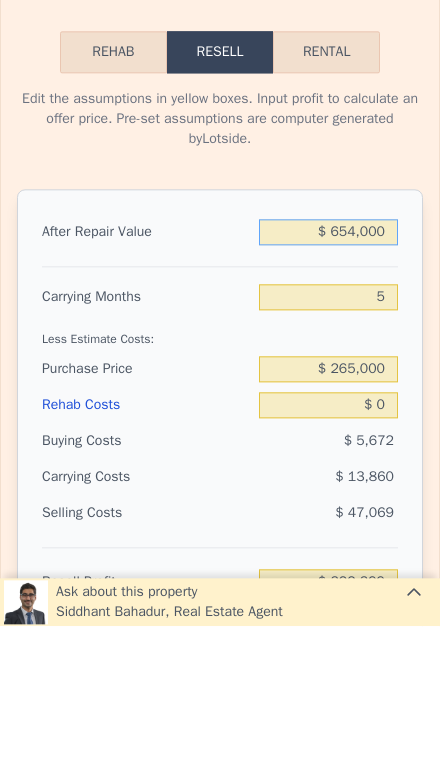 type on "$ 65,400" 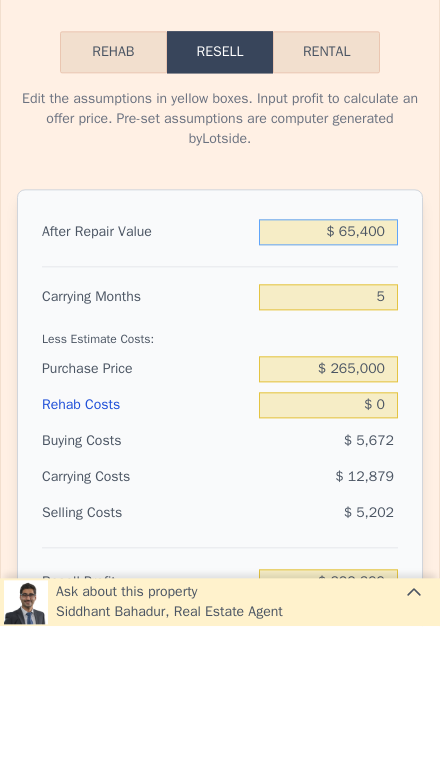 type on "-$ 223,353" 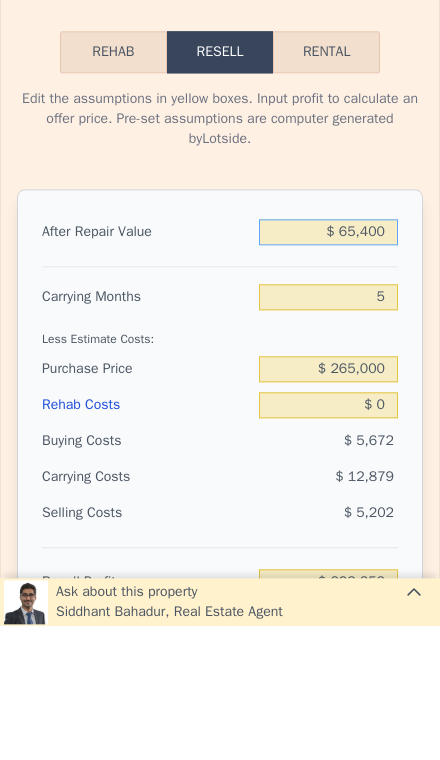 type on "$ 6,540" 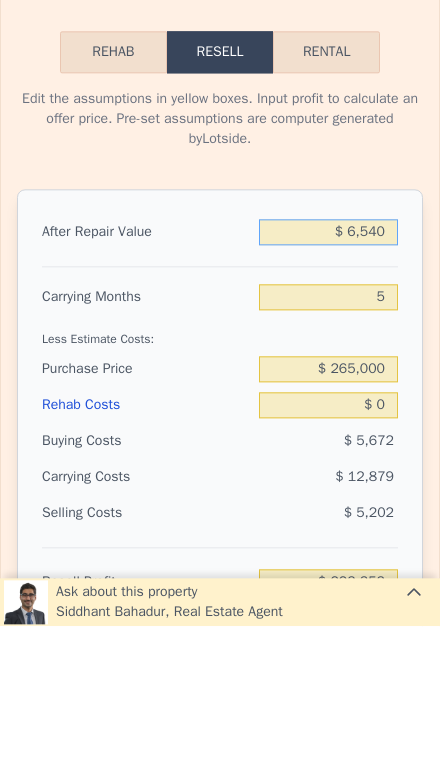 type on "-$ 277,929" 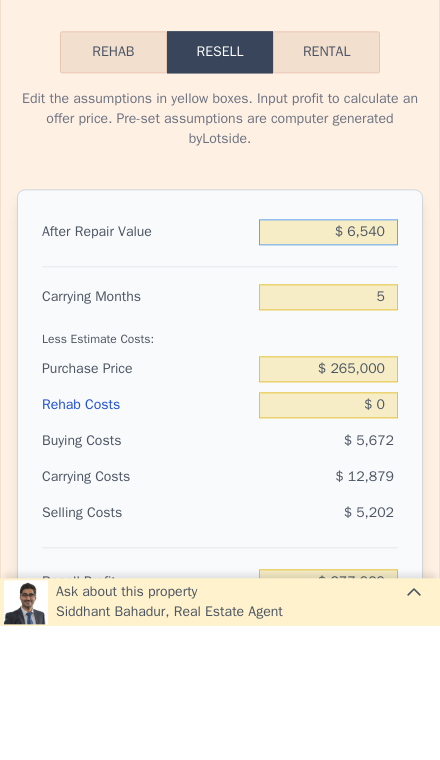 type on "$ 654" 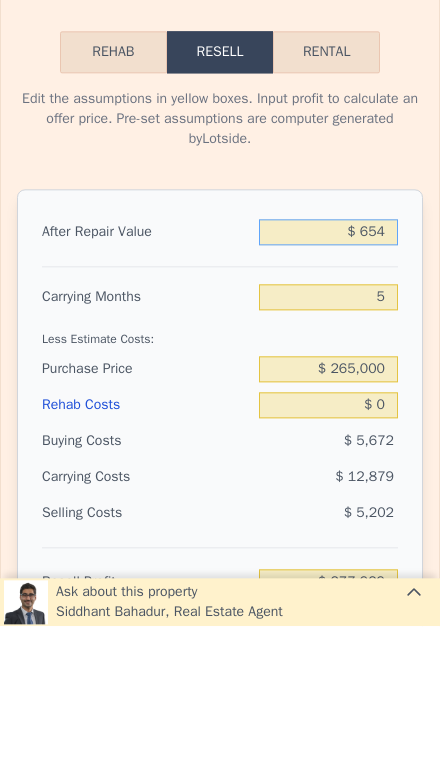 type on "-$ 283,385" 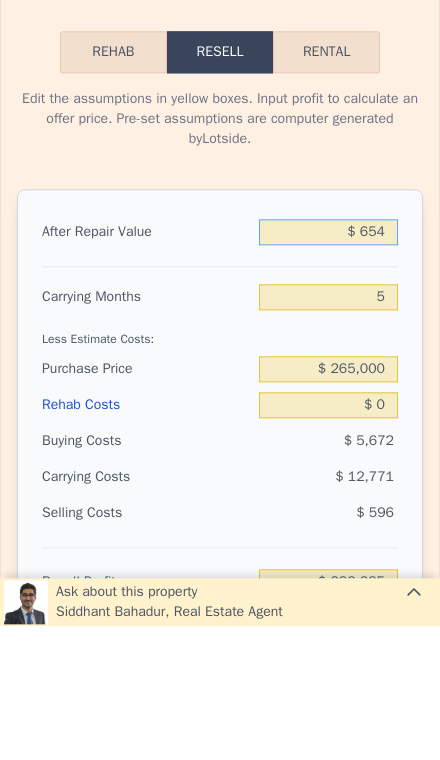 type on "$ 65" 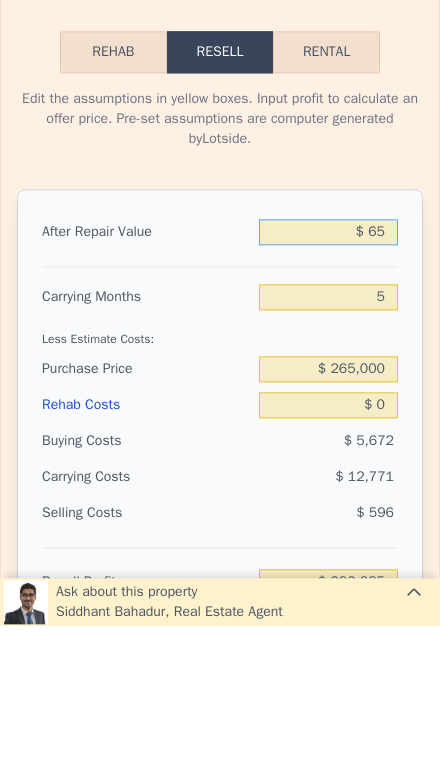 type on "-$ 283,932" 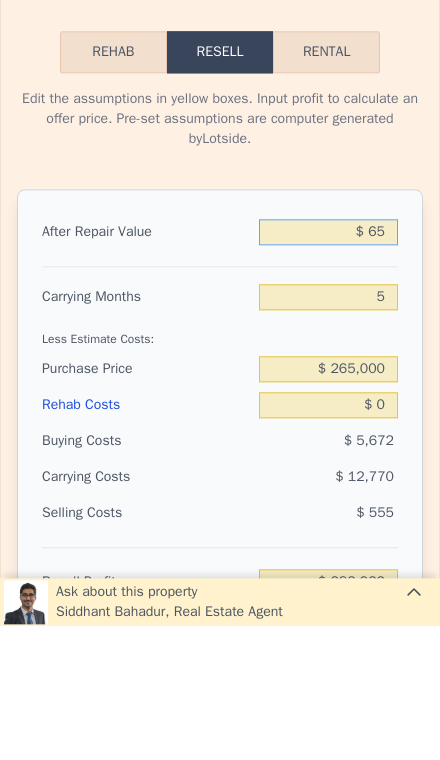 type on "$ 6" 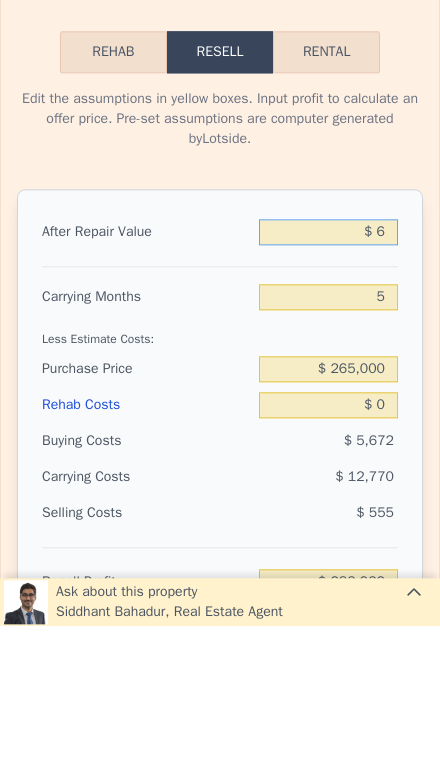type on "-$ 283,986" 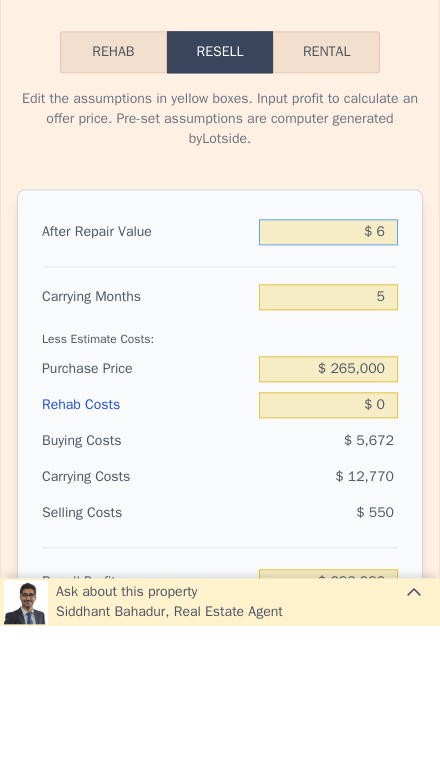 type on "$ 62" 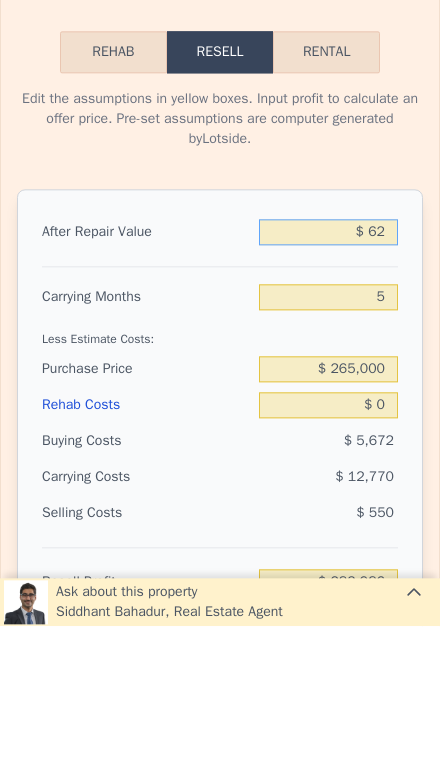 type on "-$ 283,935" 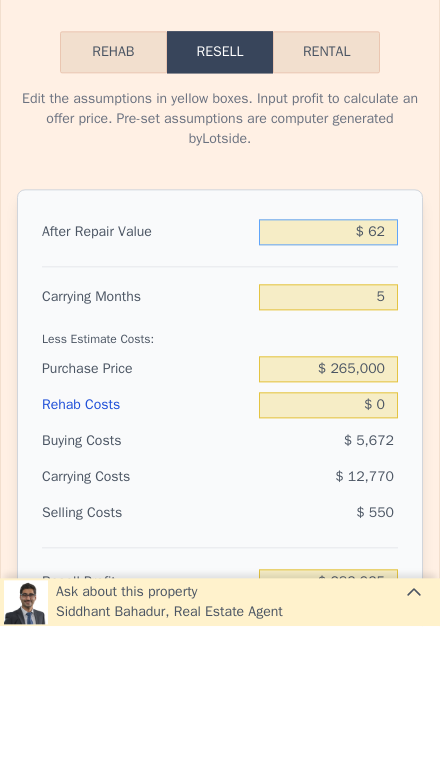 type on "$ 625" 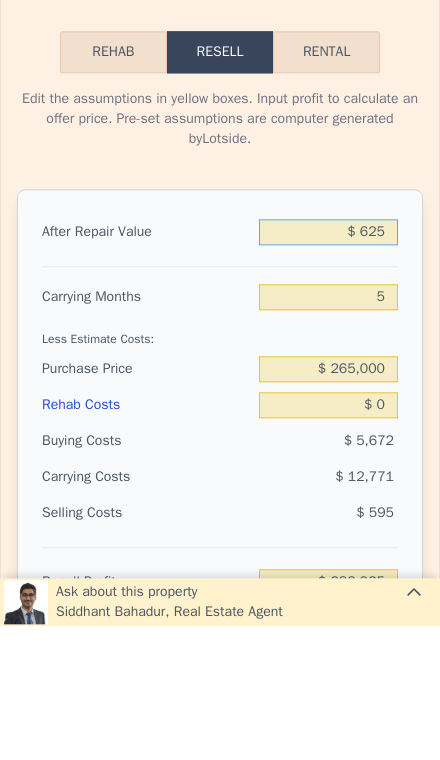 type on "-$ 283,413" 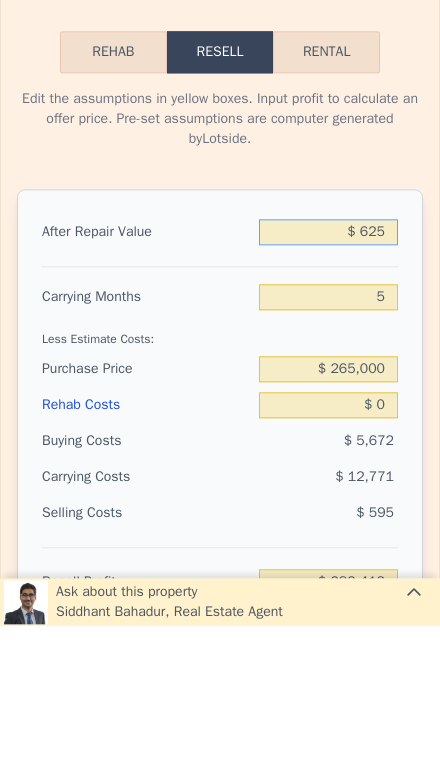 type on "$ 6,250" 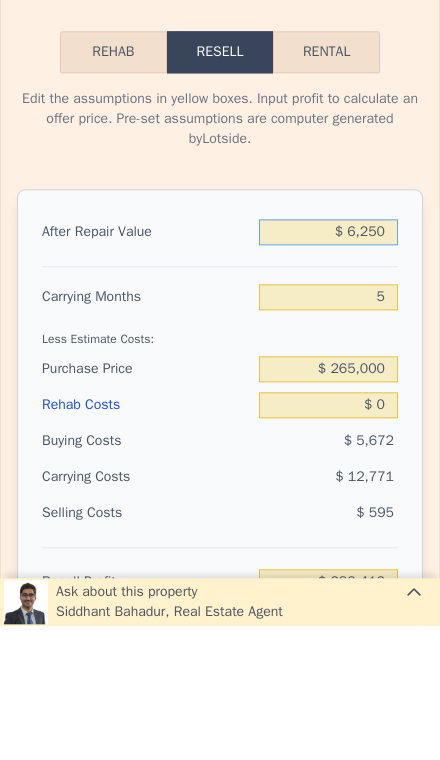 type on "-$ 278,196" 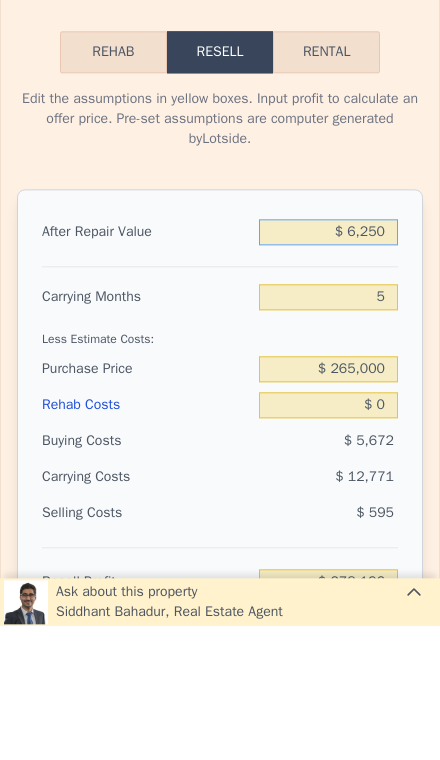 type on "$ 62,500" 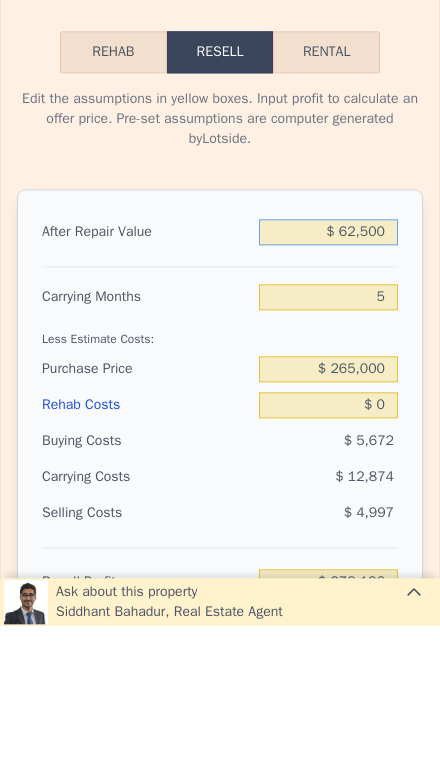 type on "-$ 226,043" 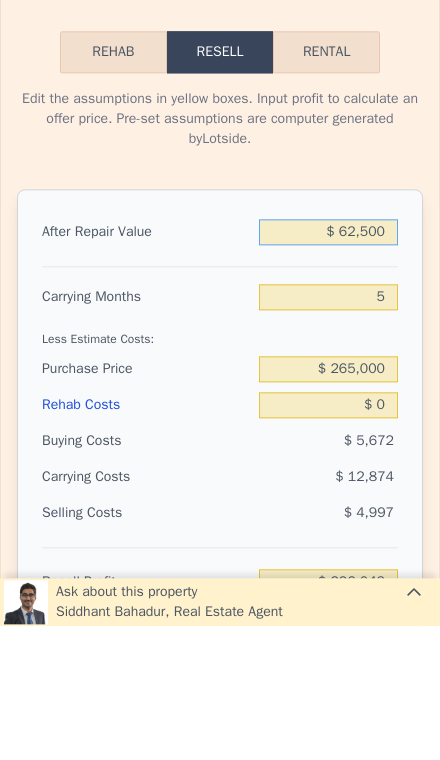 type on "$ 625,000" 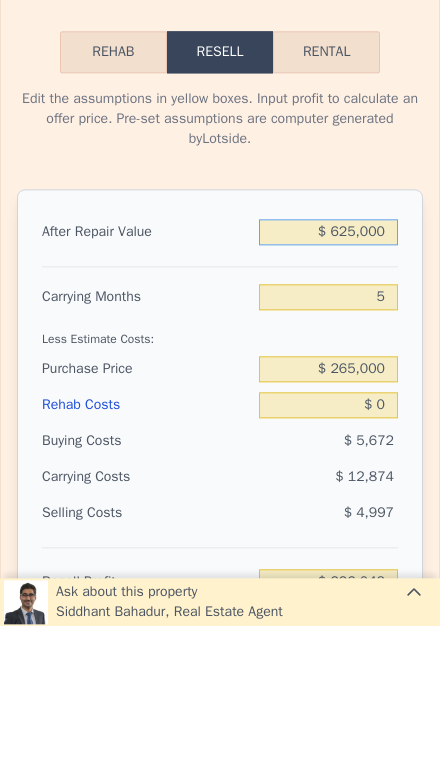 type on "$ 295,510" 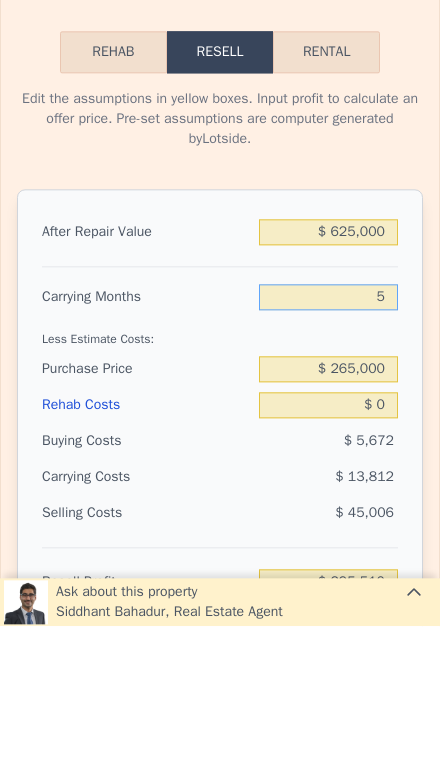 click on "5" at bounding box center [328, 431] 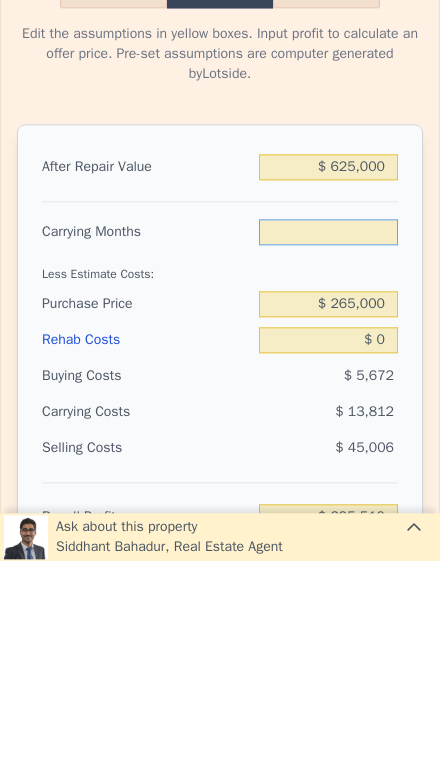 type on "3" 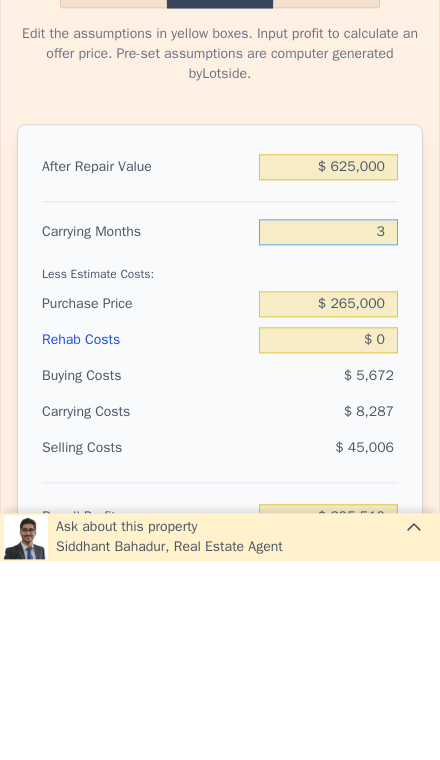type on "$ 301,035" 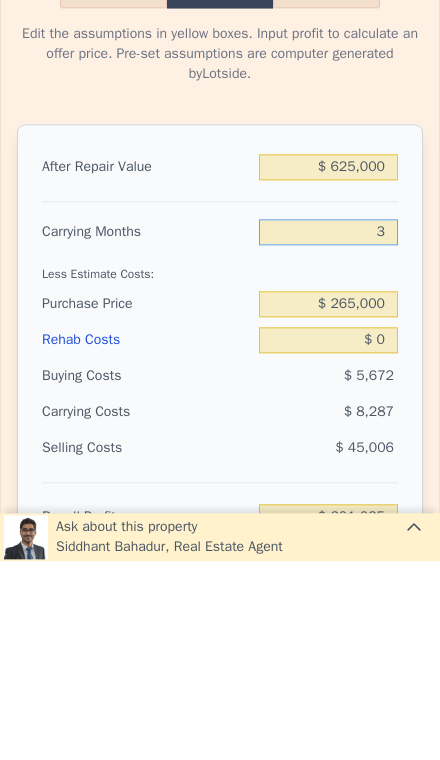 type on "3" 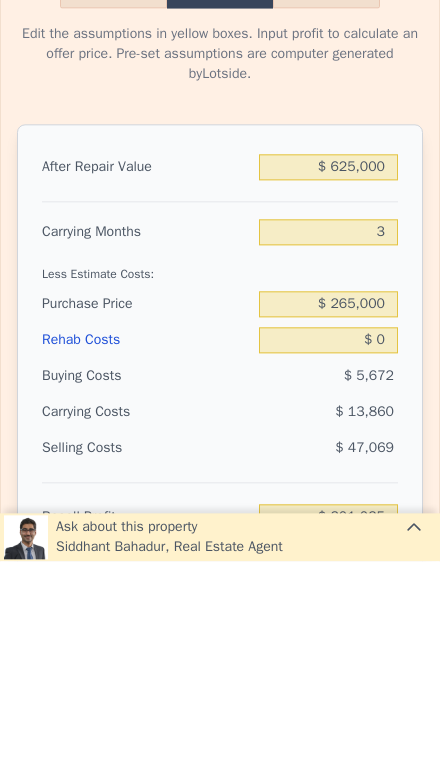type on "$ 654,000" 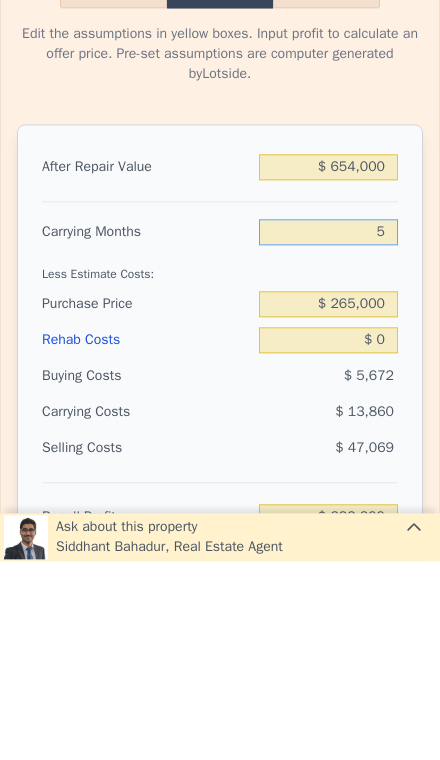 click on "5" at bounding box center (328, 431) 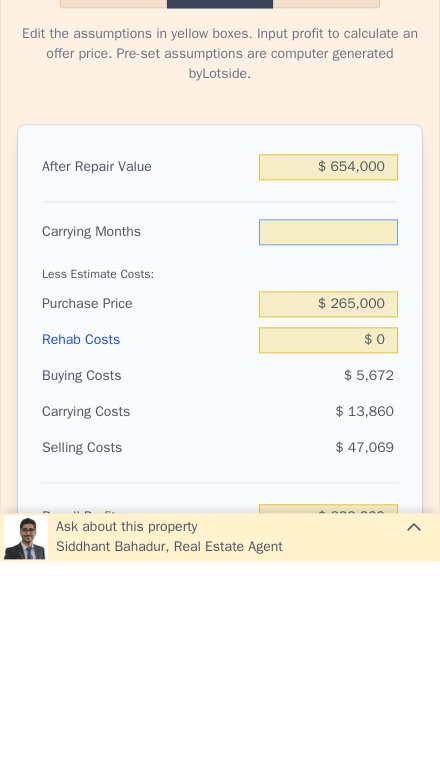 type on "3" 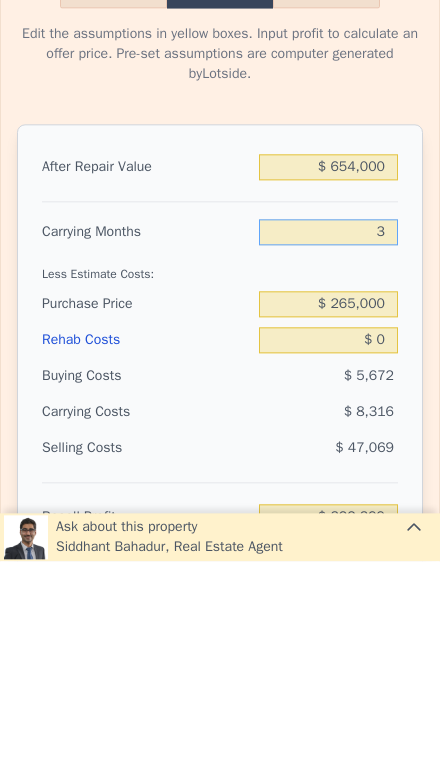type on "$ 327,943" 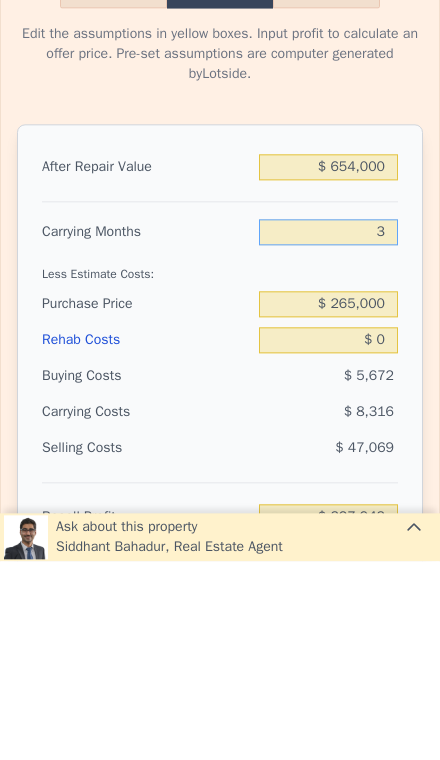 type on "3" 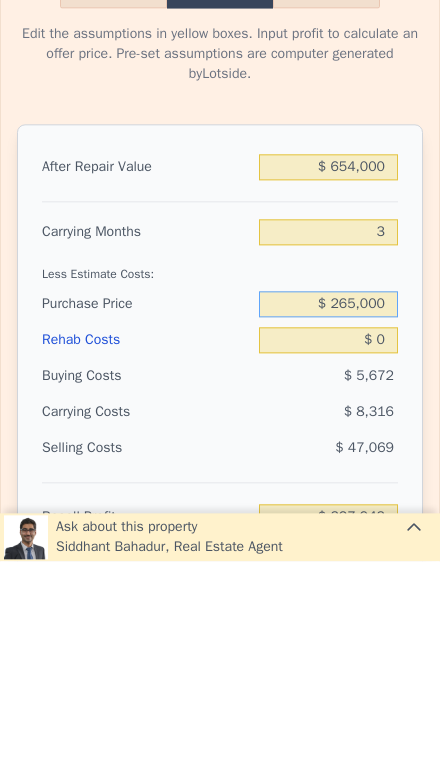 click on "$ 265,000" at bounding box center [328, 503] 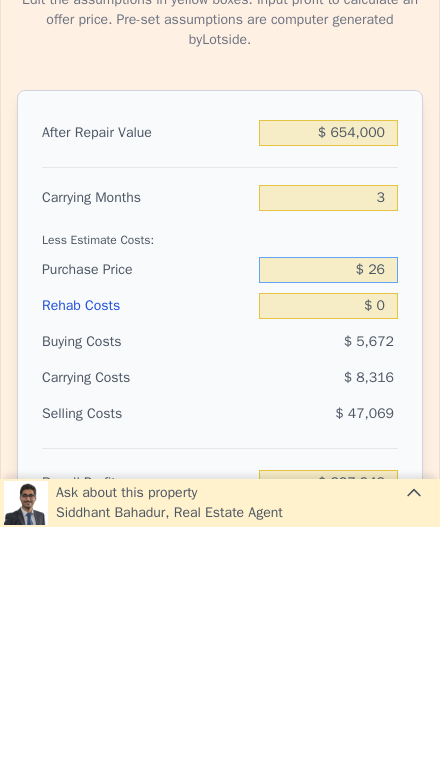 type on "$ 2" 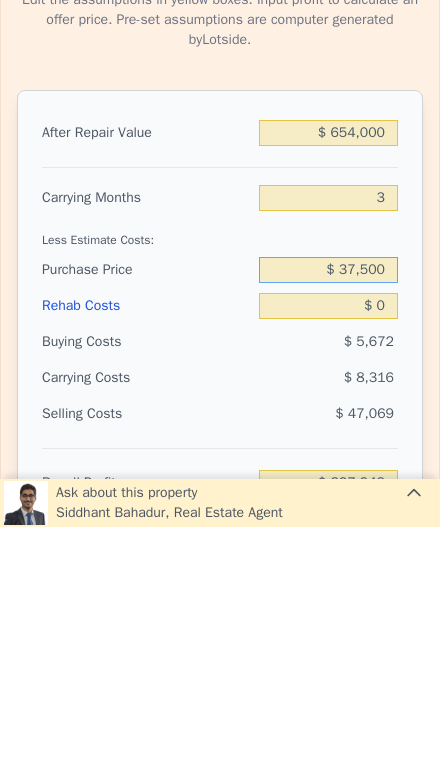 type on "$ 375,000" 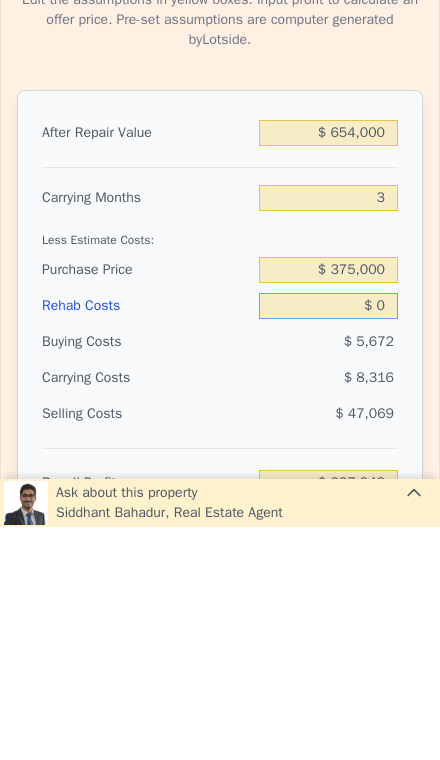 click on "$ 0" at bounding box center [328, 539] 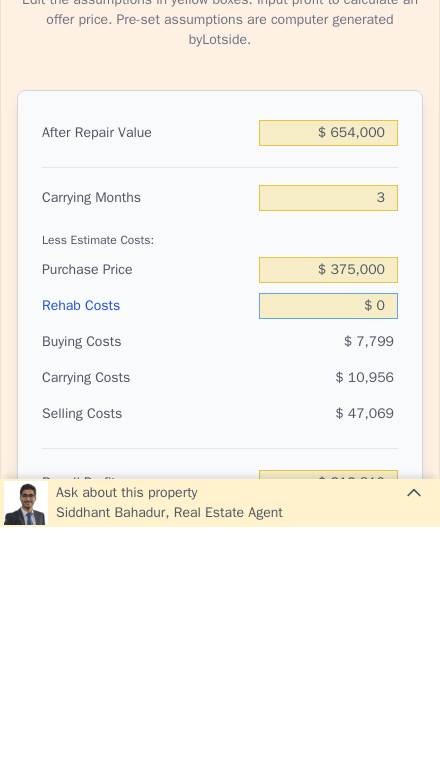 type on "$ 213,176" 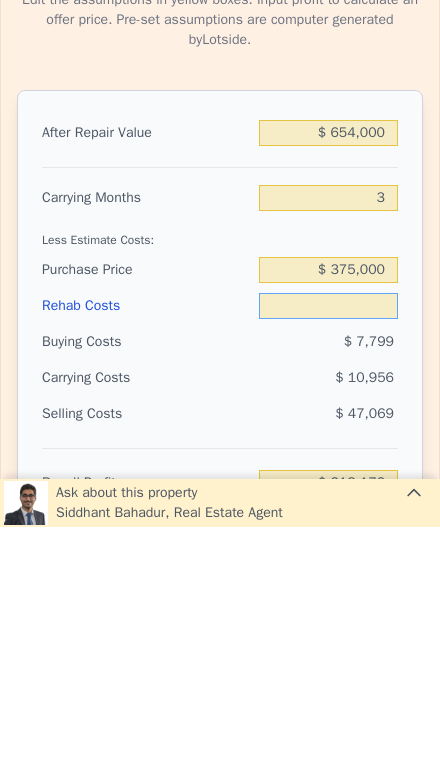 type on "$ 8" 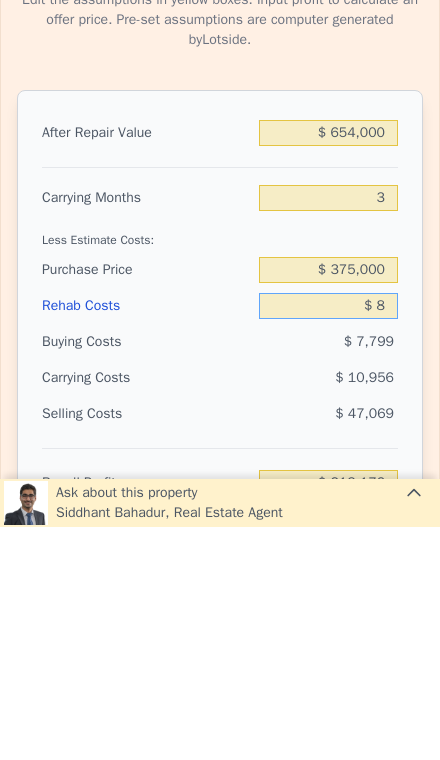 type on "$ 213,168" 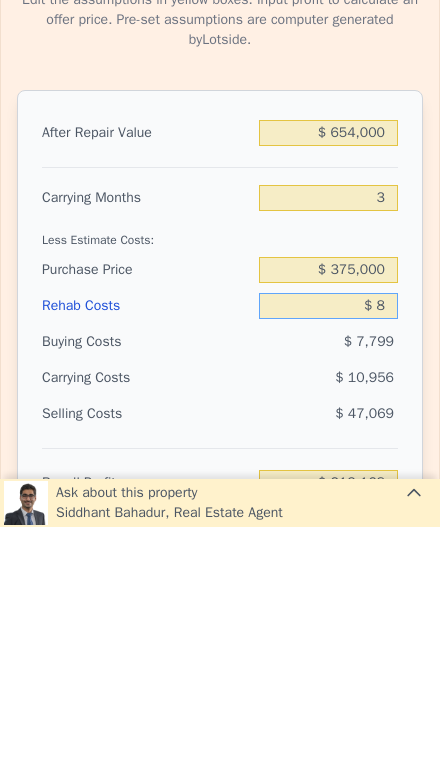 type on "$ 80" 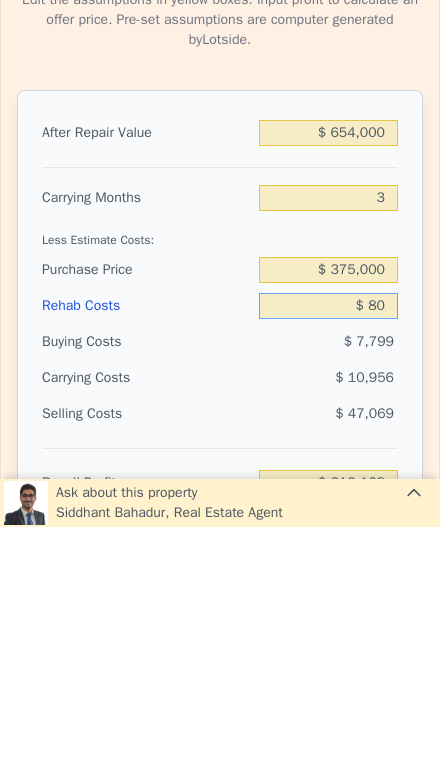 type on "$ 213,092" 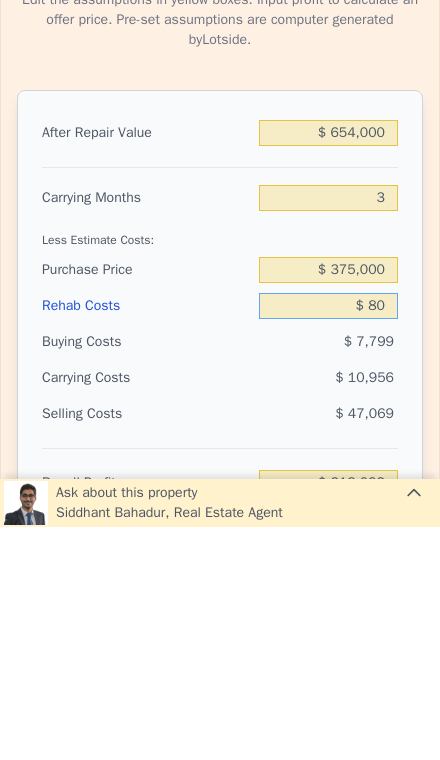 type on "$ 800" 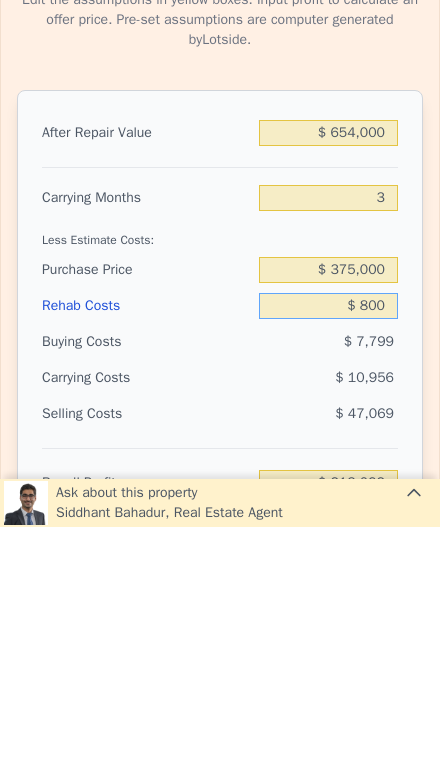 type on "$ 212,345" 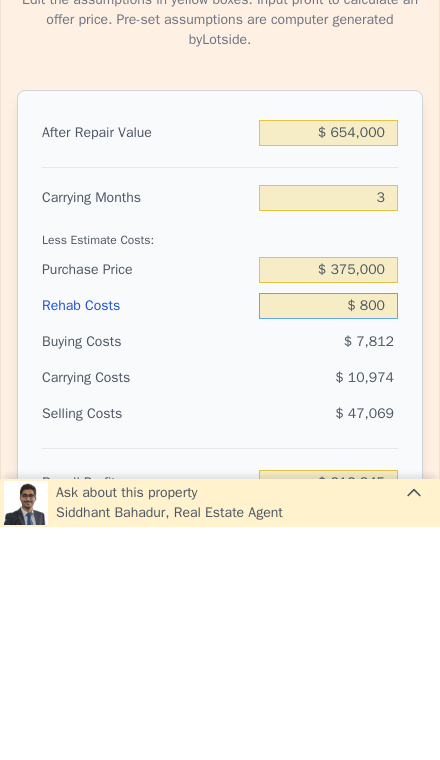 type on "$ 8,000" 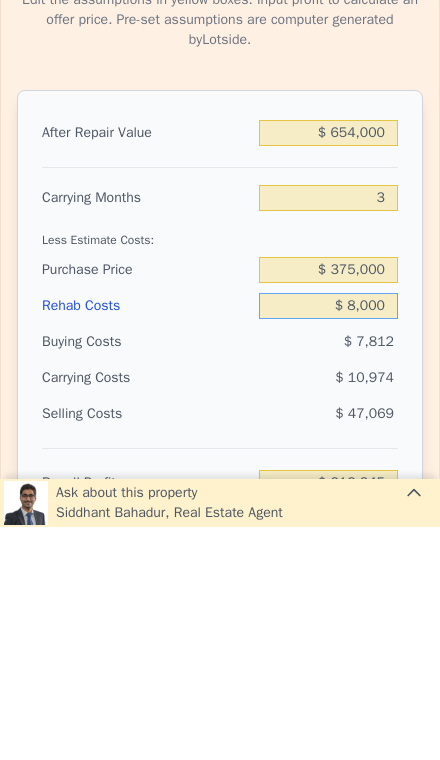 type on "$ 204,856" 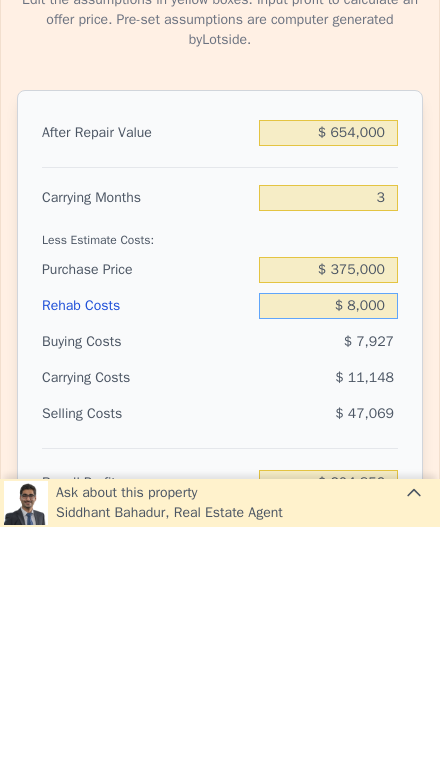 type on "$ 80,000" 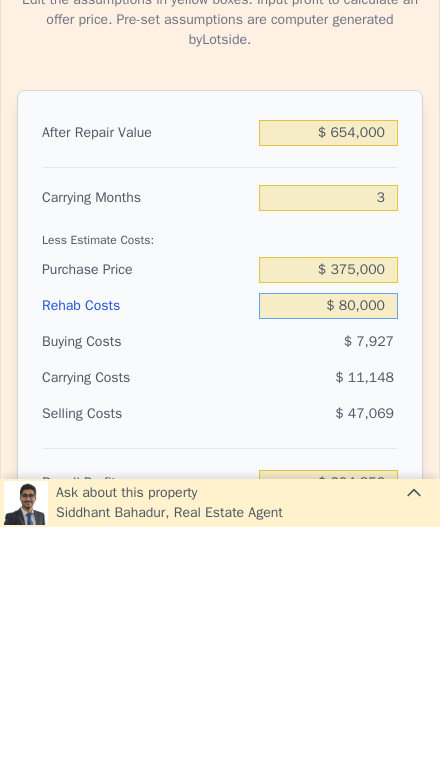 type on "$ 129,976" 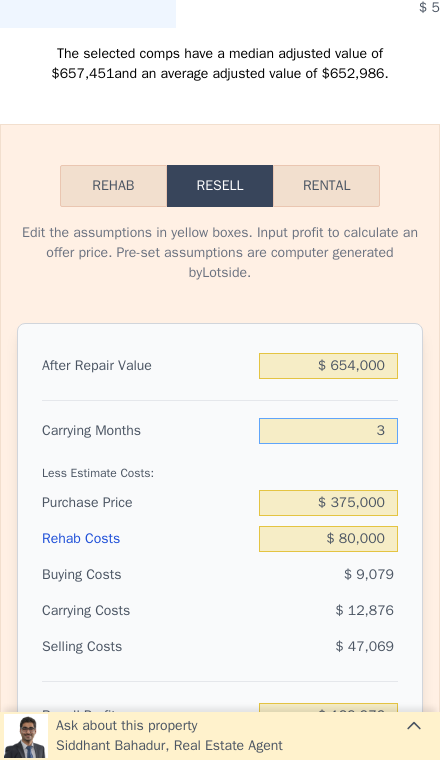 click on "3" at bounding box center (328, 431) 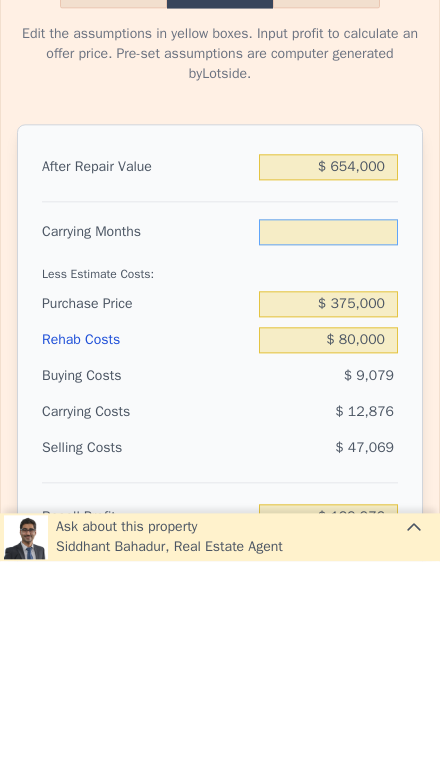 type on "2" 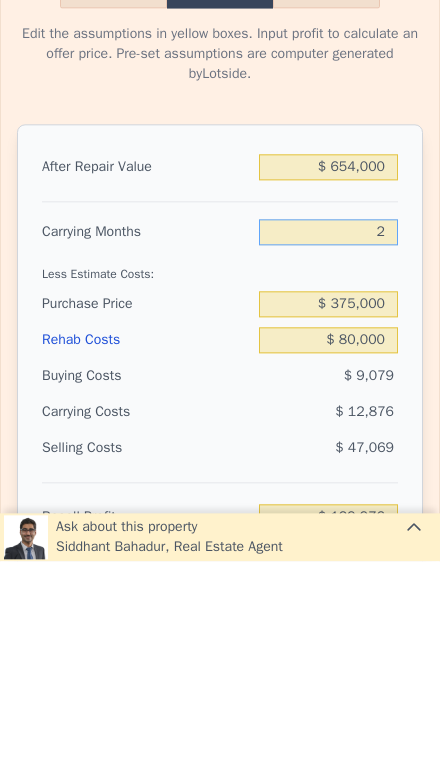 type on "$ 134,268" 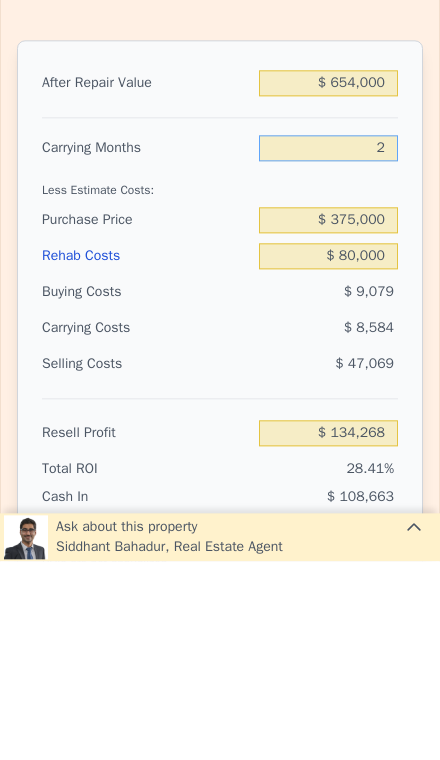 scroll, scrollTop: 3473, scrollLeft: 0, axis: vertical 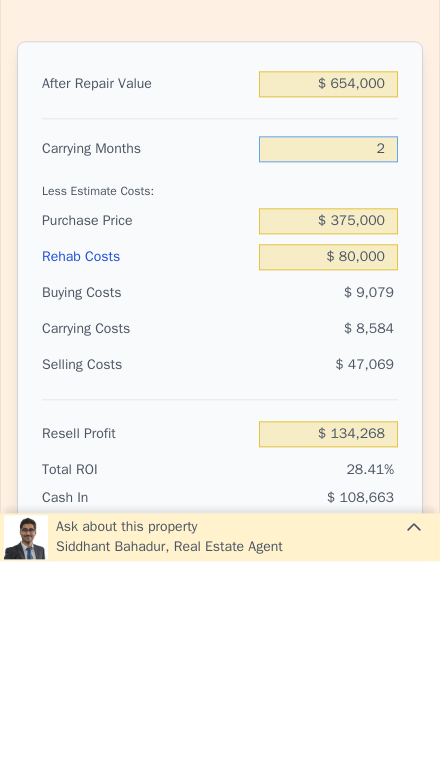 type on "2" 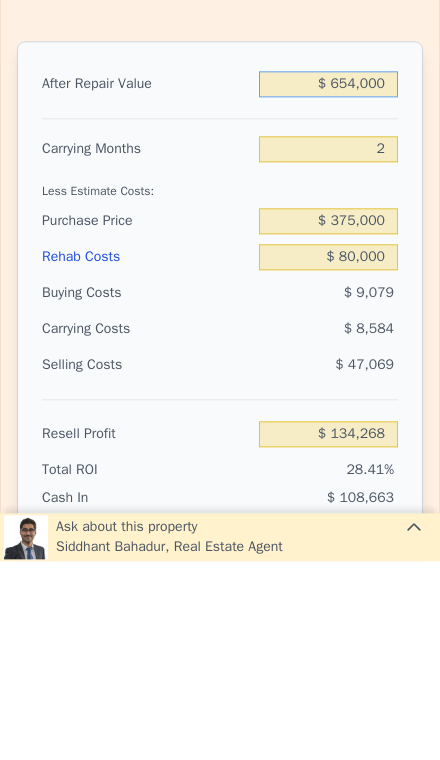 click on "$ 654,000" at bounding box center [328, 283] 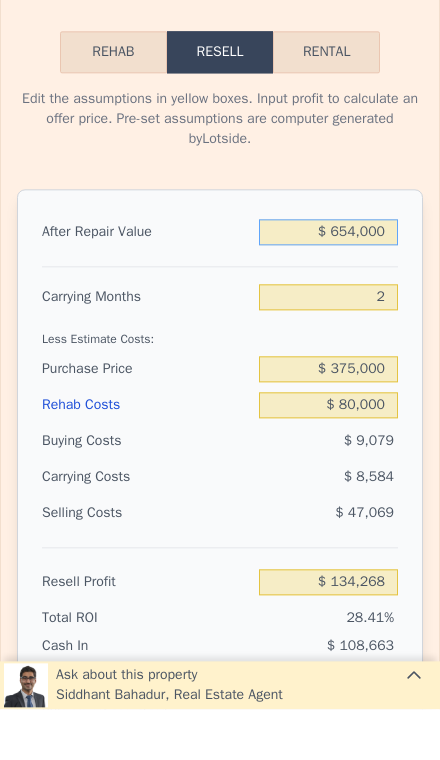 type on "$ 65,400" 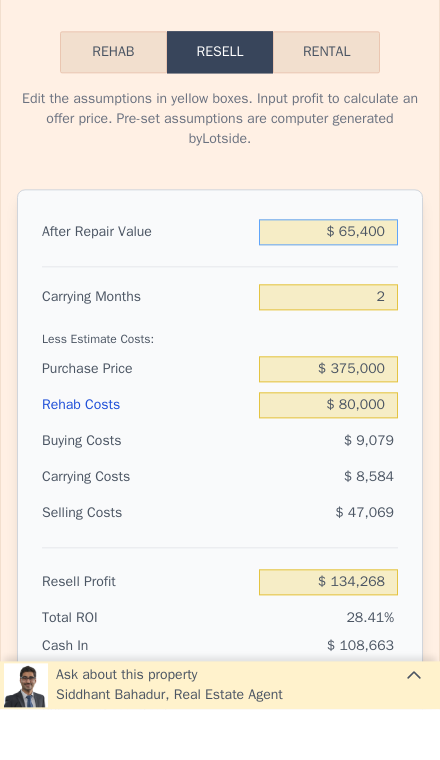 type on "-$ 412,073" 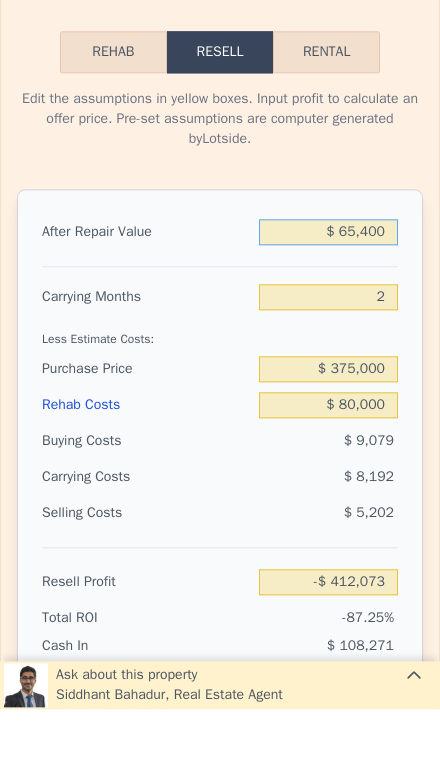 type on "$ 6,540" 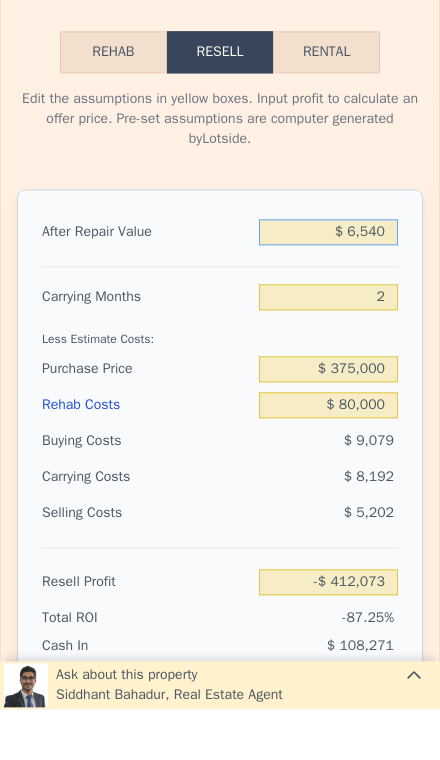 type on "-$ [NUMBER]" 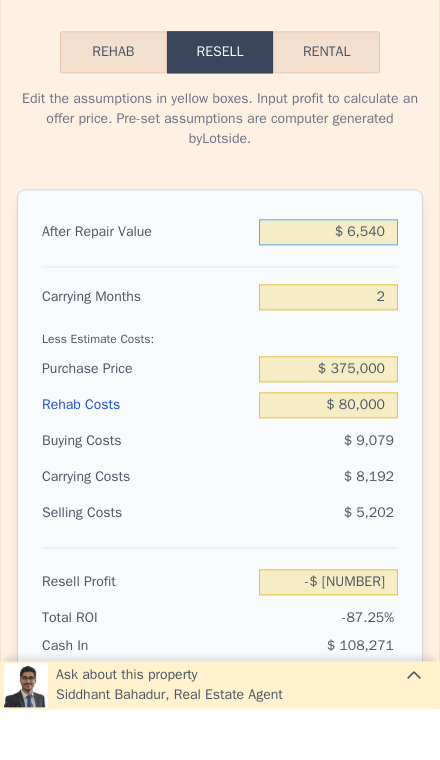 type on "$ 654" 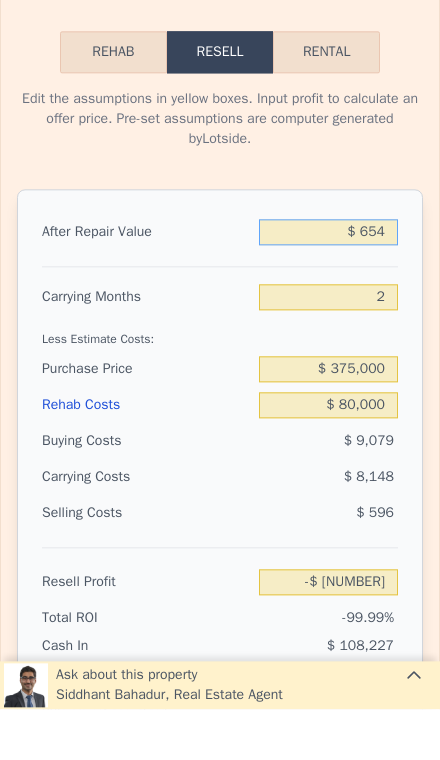 type on "-$ 472,169" 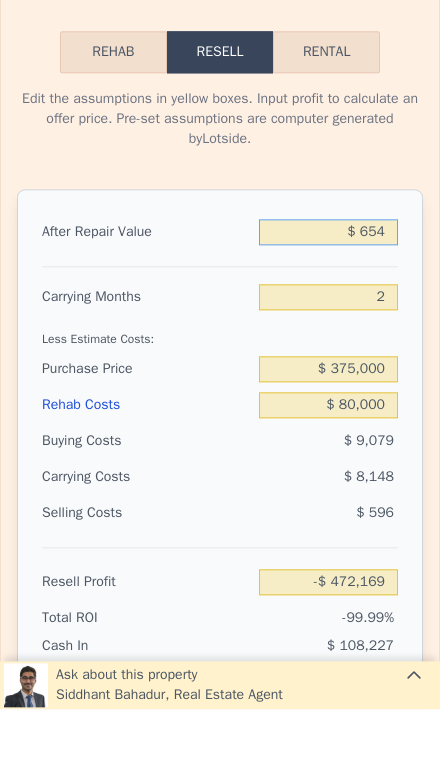 type on "$ 65" 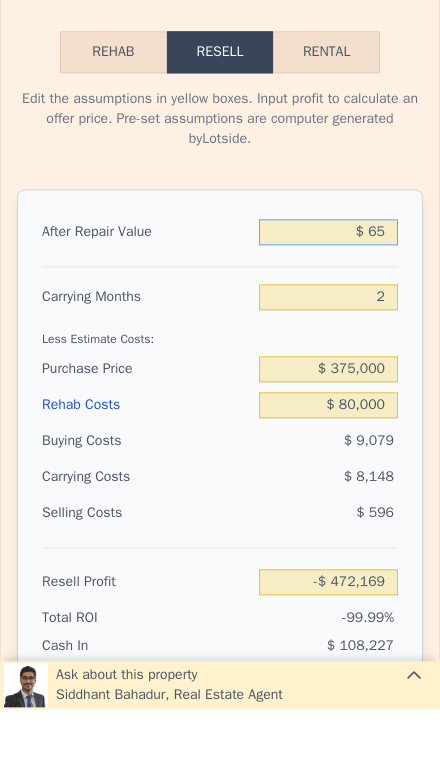 type on "-$ 472,717" 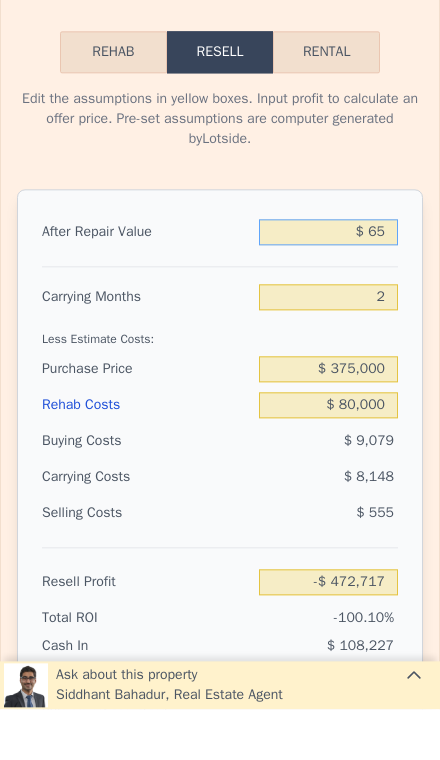 type on "$ 6" 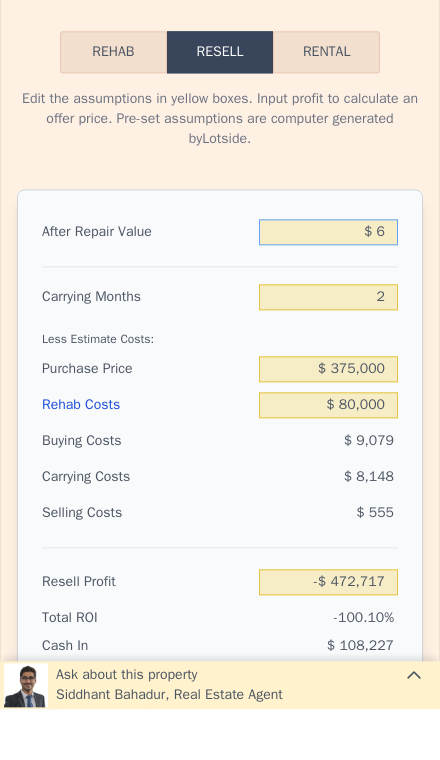 type on "-$ 472,771" 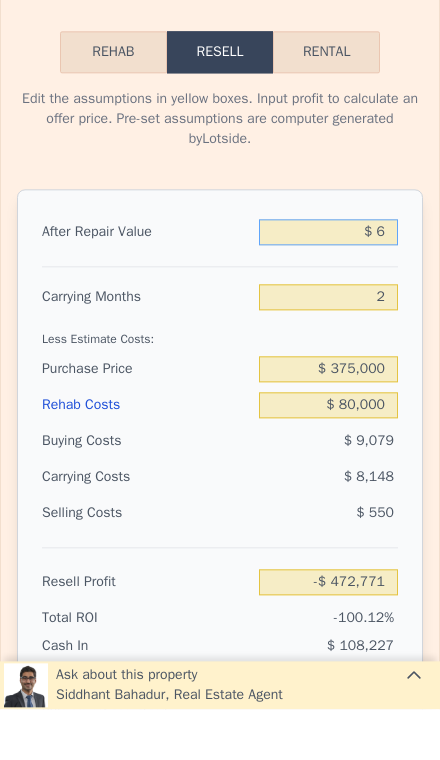 type on "$ 60" 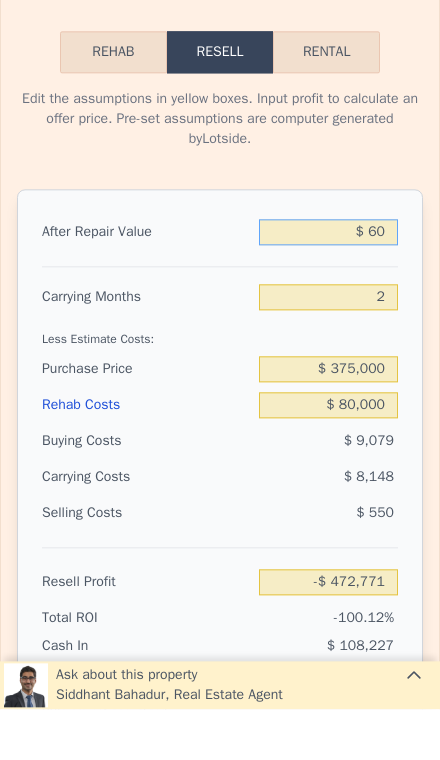 type on "-$ 472,722" 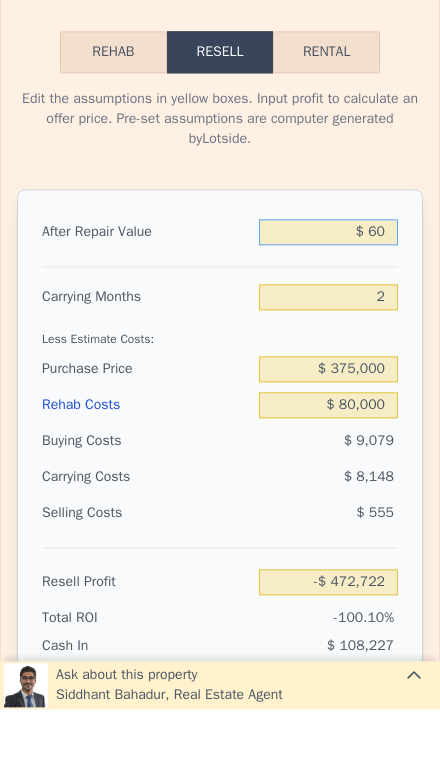 type on "$ 600" 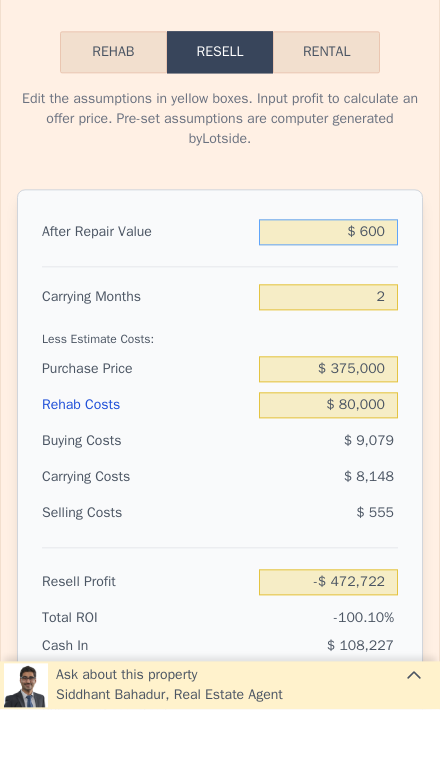 type on "-$ [NUMBER]" 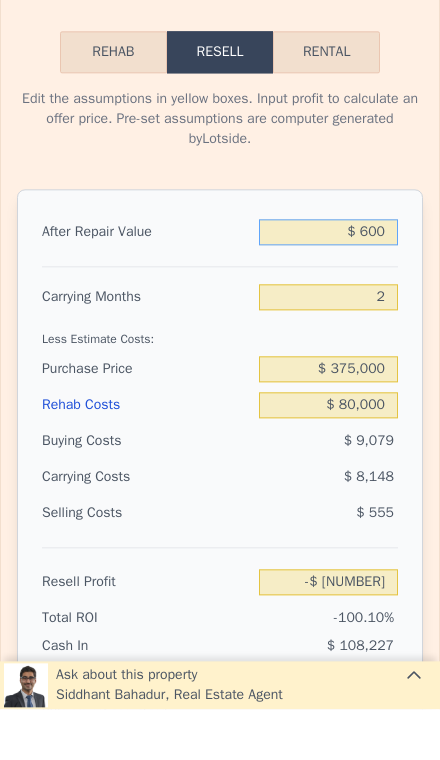 type on "$ 6,000" 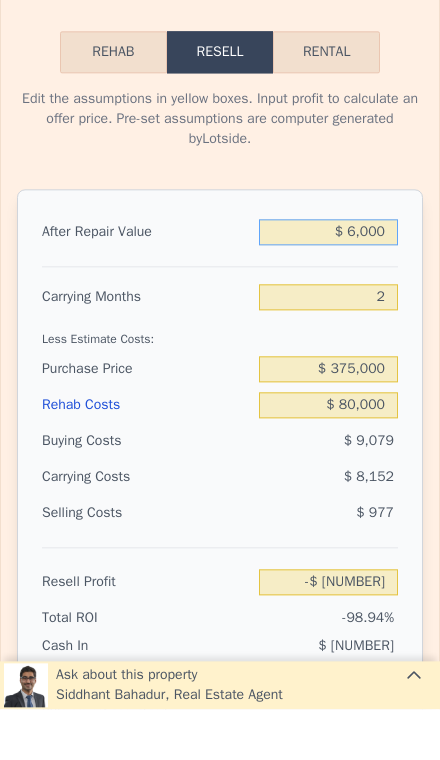 type on "-$ 467,208" 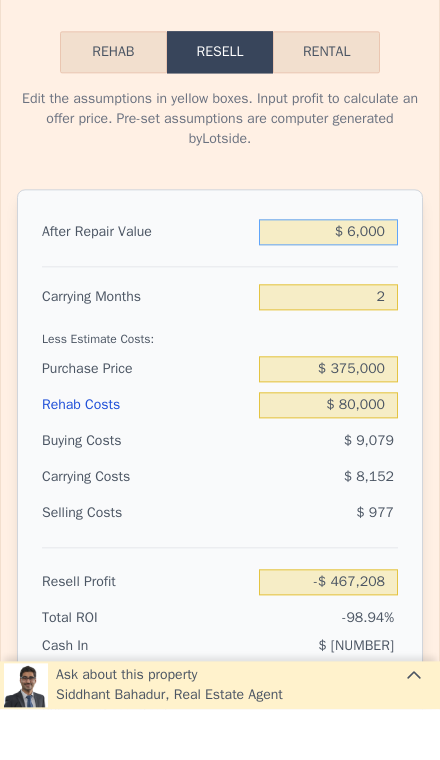 type on "$ 60,000" 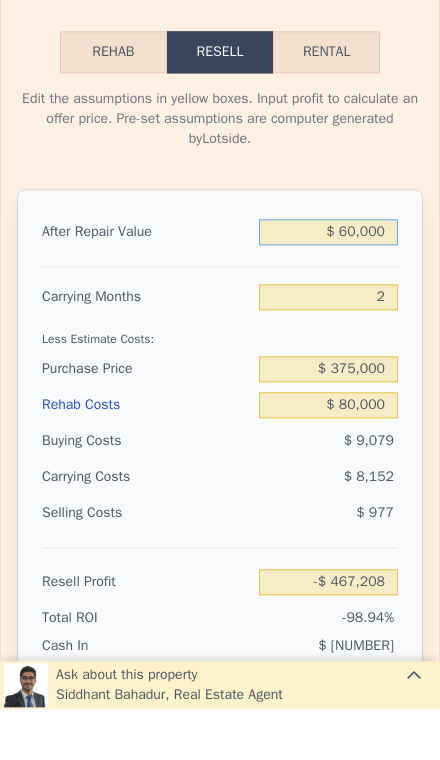 type on "-$ 417,085" 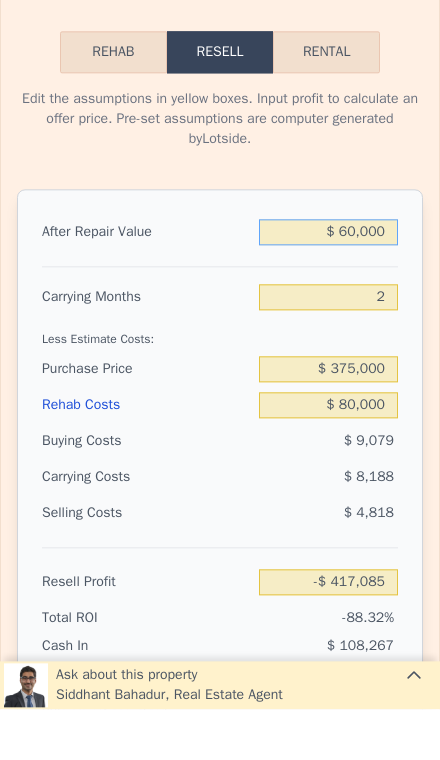 type on "$ 600,000" 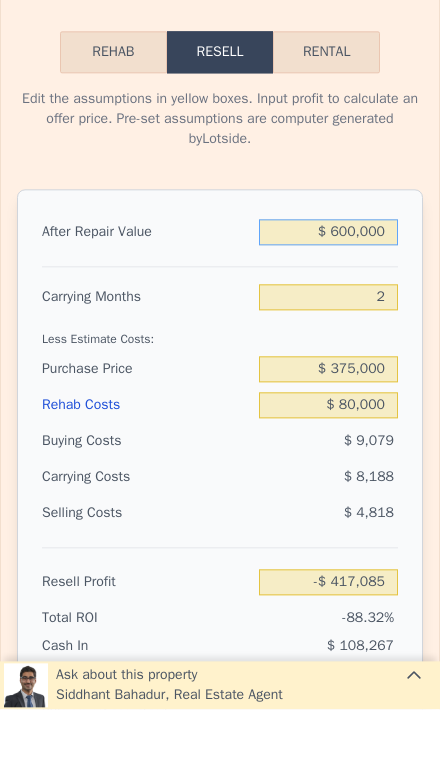 type on "$ 84,145" 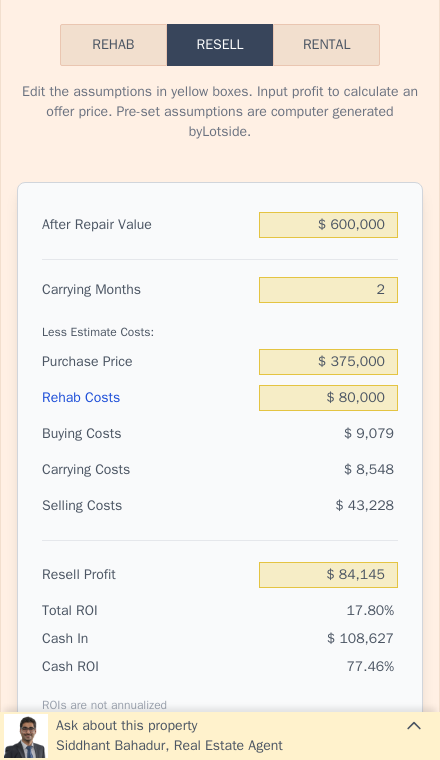 scroll, scrollTop: 3534, scrollLeft: 0, axis: vertical 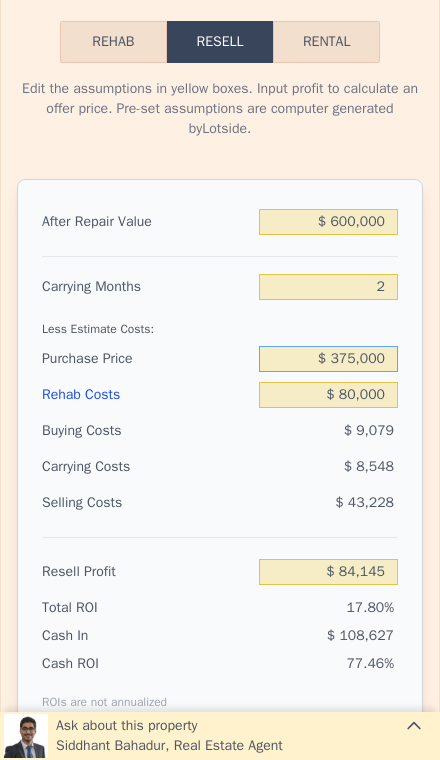 click on "$ 375,000" at bounding box center [328, 359] 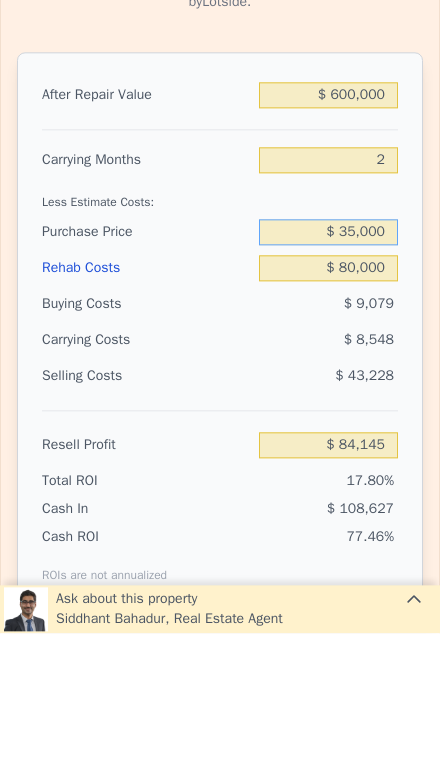 type on "$ 350,000" 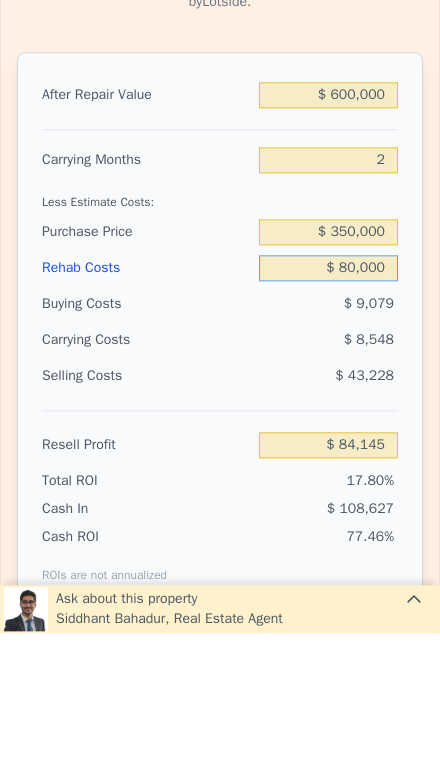 click on "$ 80,000" at bounding box center (328, 395) 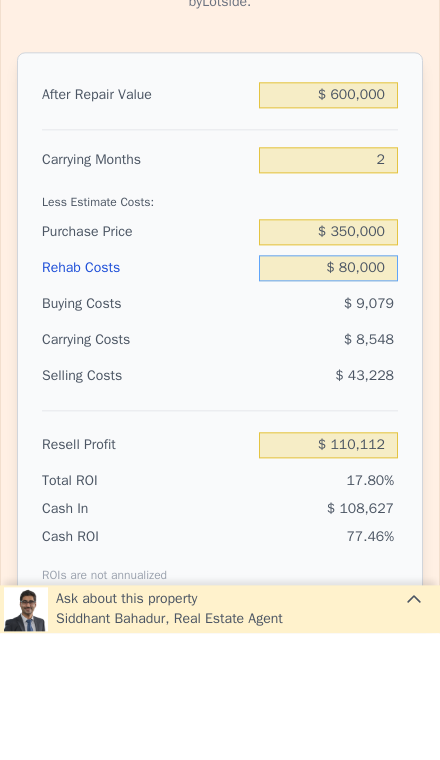type on "$ 110,028" 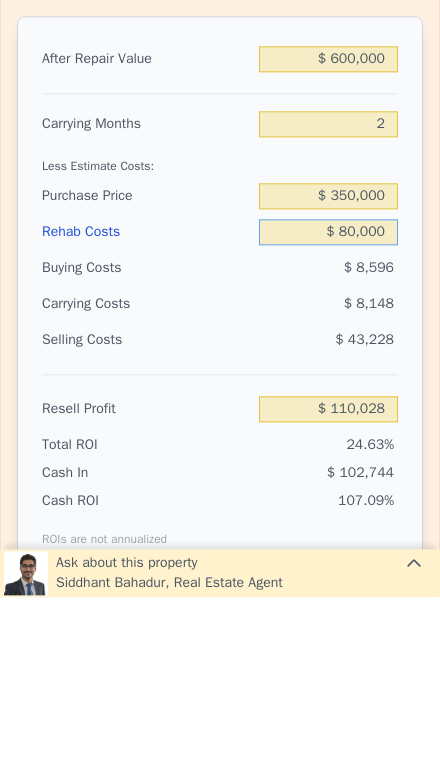 type on "$ 8,000" 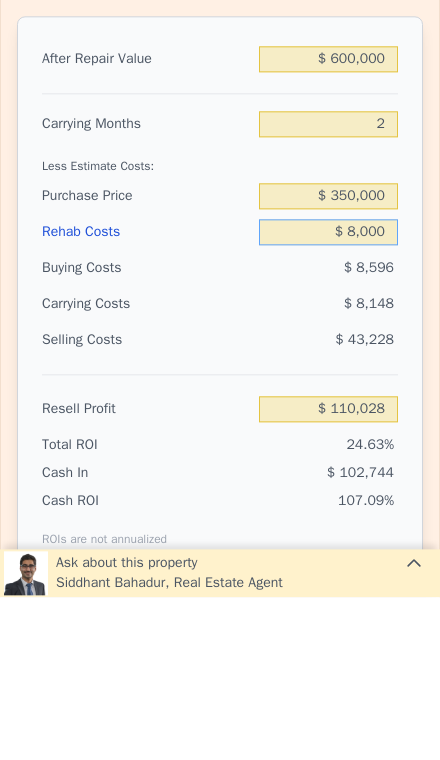 type on "$ 184,332" 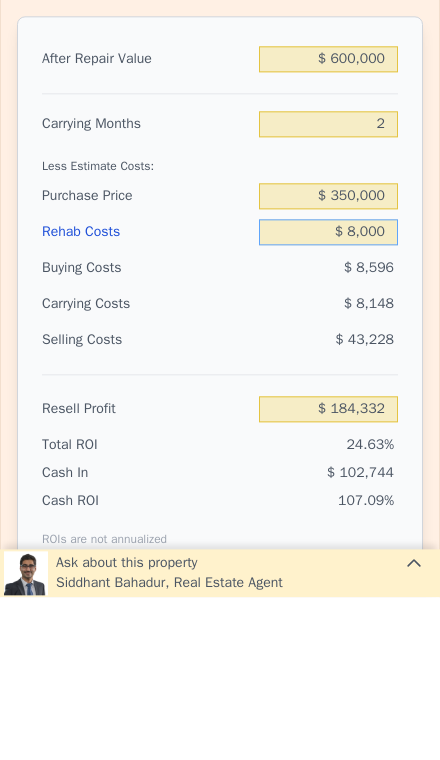 type on "$ 800" 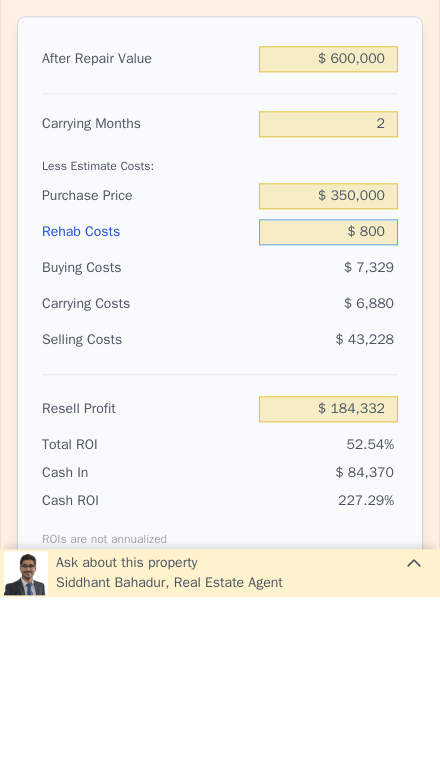 type on "$ [NUMBER]" 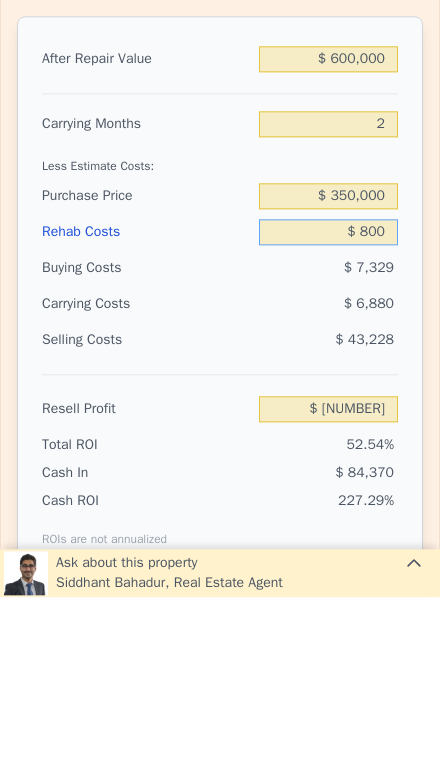 type on "$ 80" 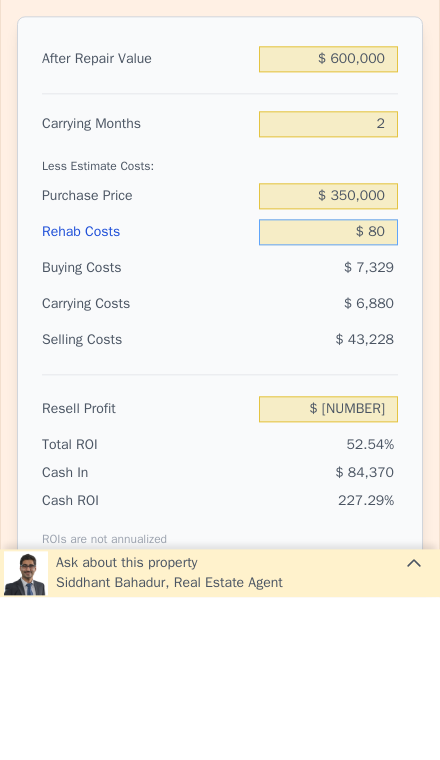 type on "$ 192,505" 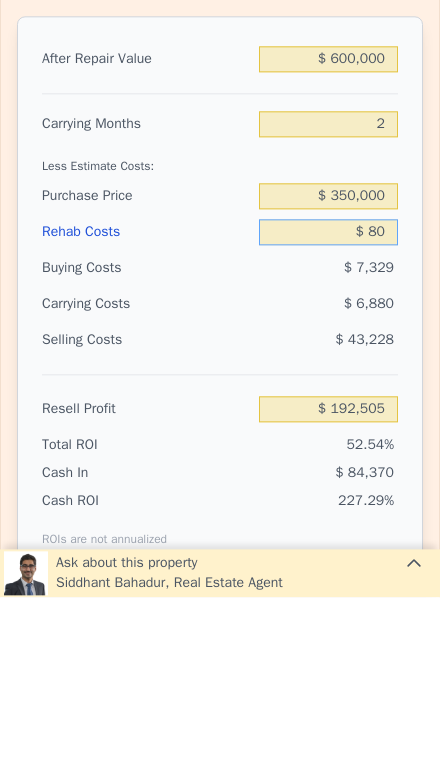 type on "$ 8" 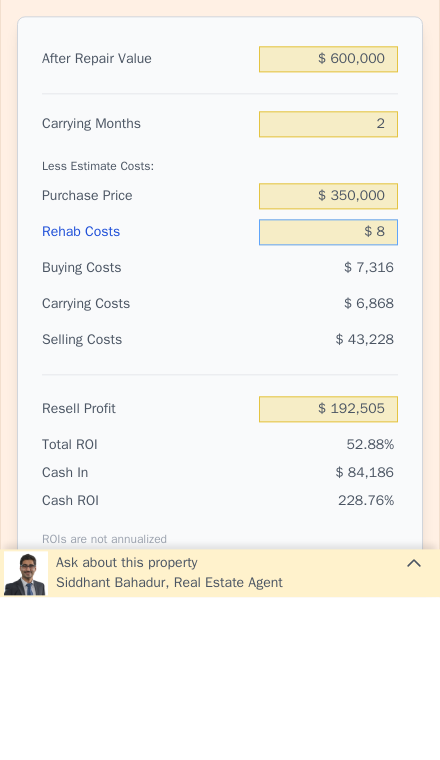 type on "$ 192,580" 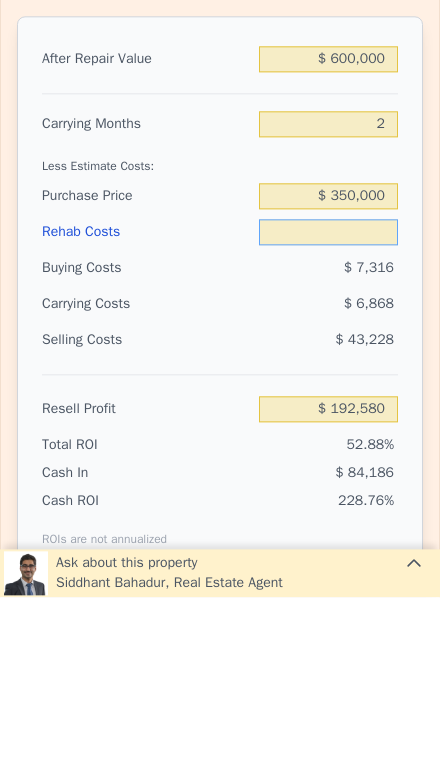 type on "$ 6" 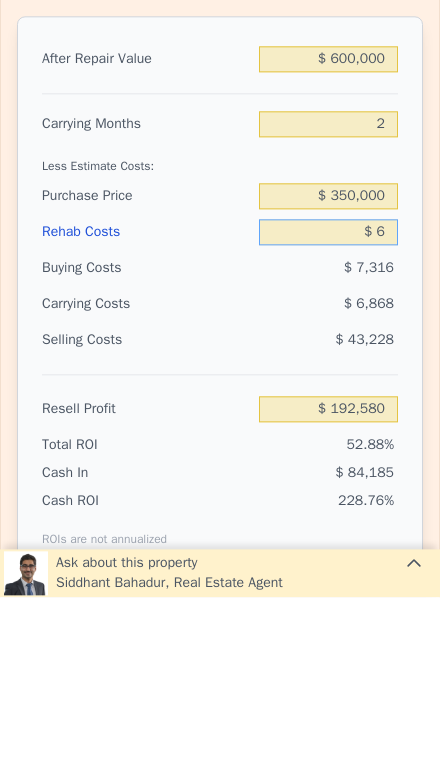 type on "$ 192,582" 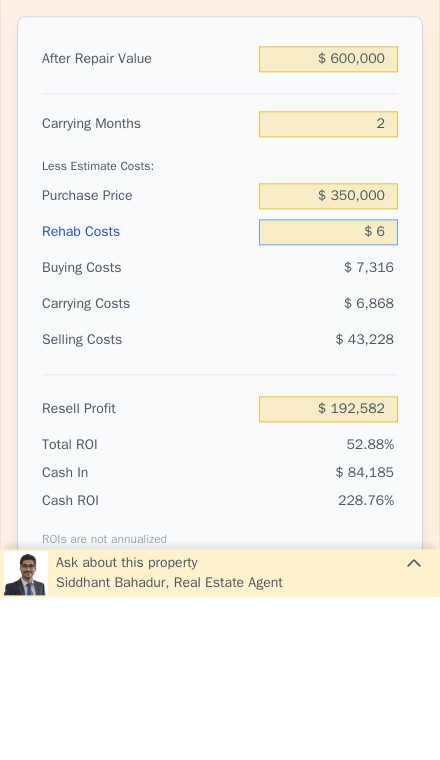 type on "$ 65" 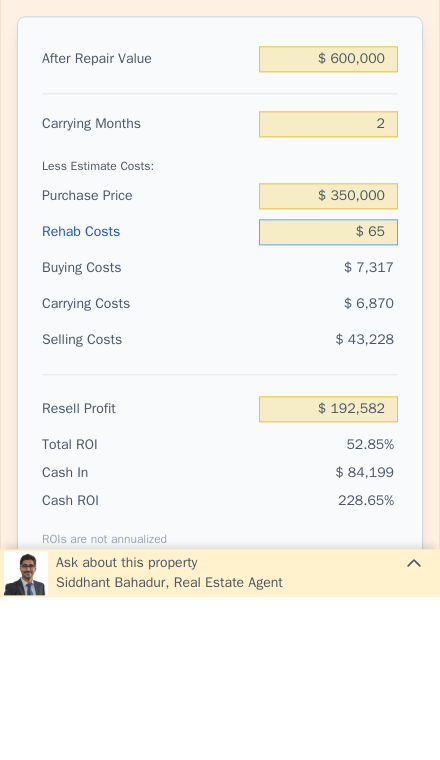 type on "$ 192,520" 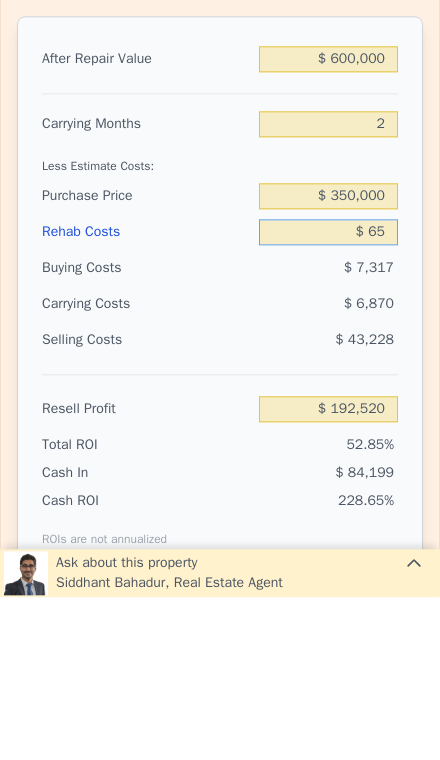 type on "$ 650" 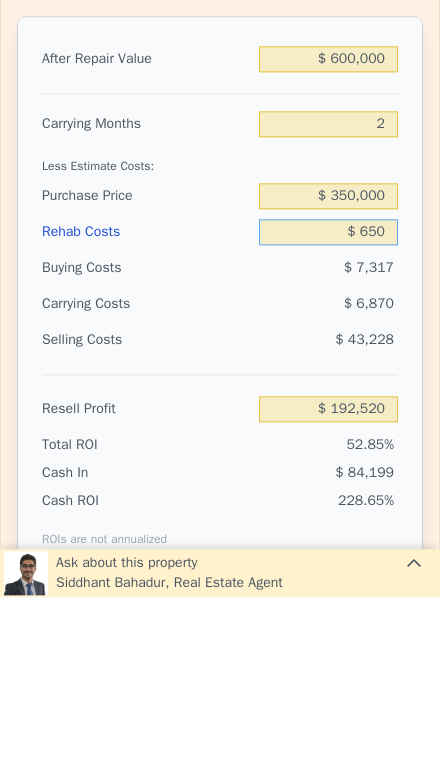 type on "$ 191,918" 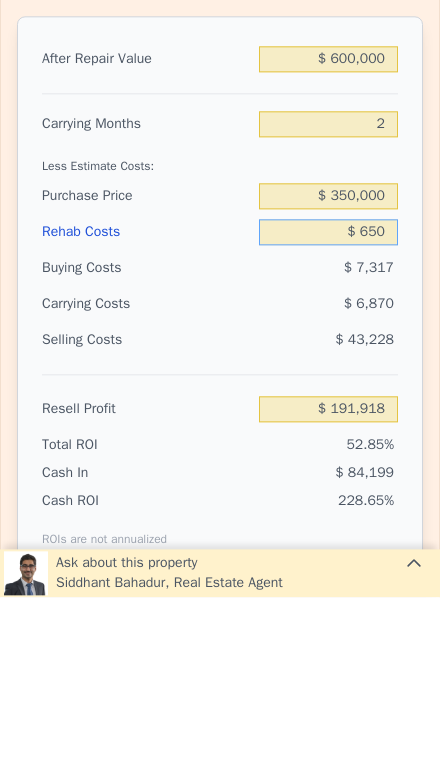 type on "$ 6,500" 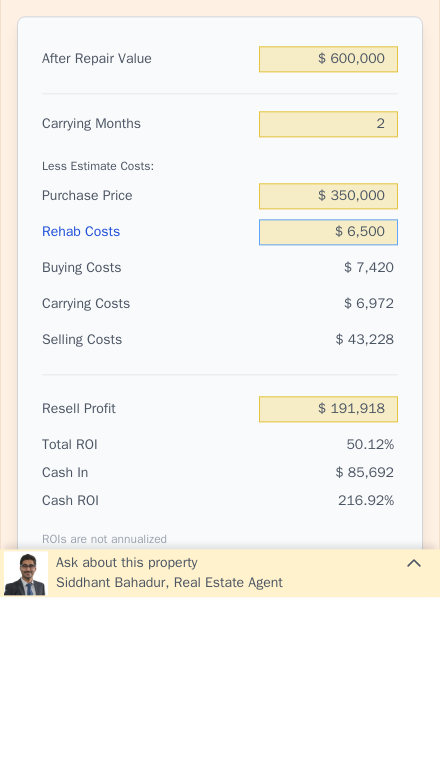 type on "$ 185,880" 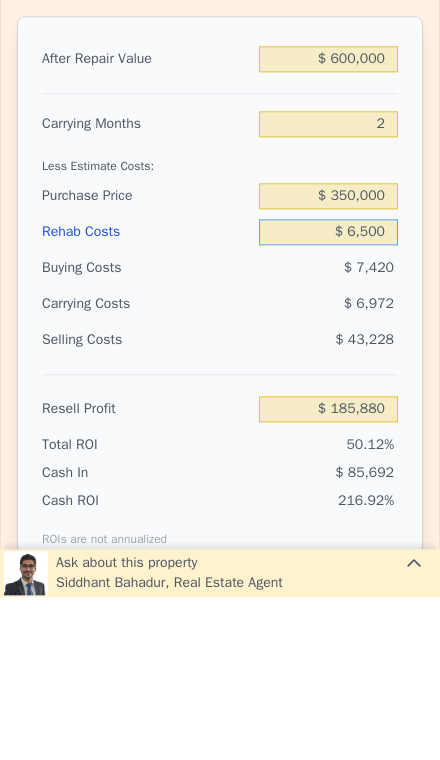 type on "$ 65,000" 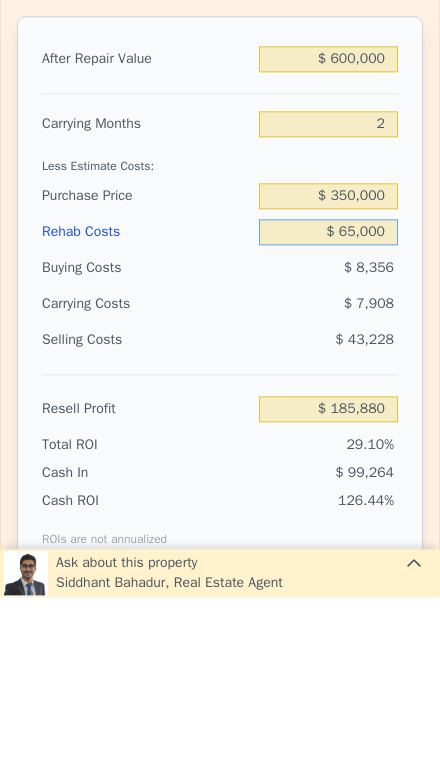 type on "$ 125,508" 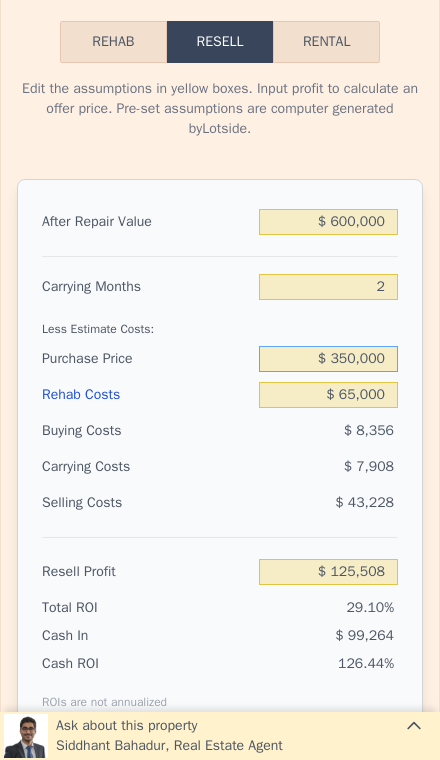 click on "$ 350,000" at bounding box center (328, 359) 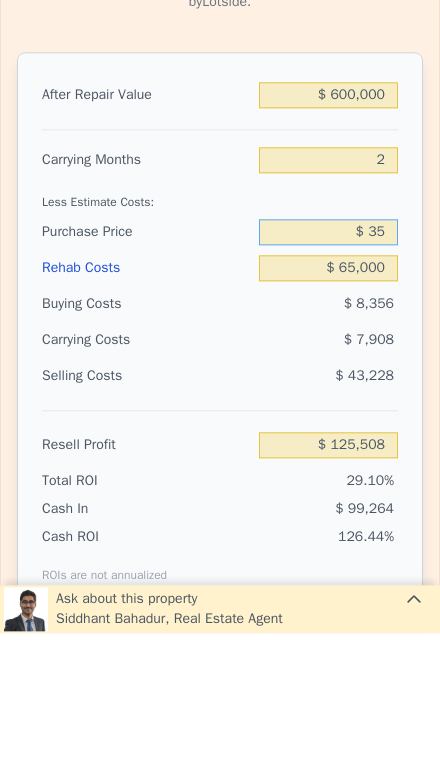 type on "$ 3" 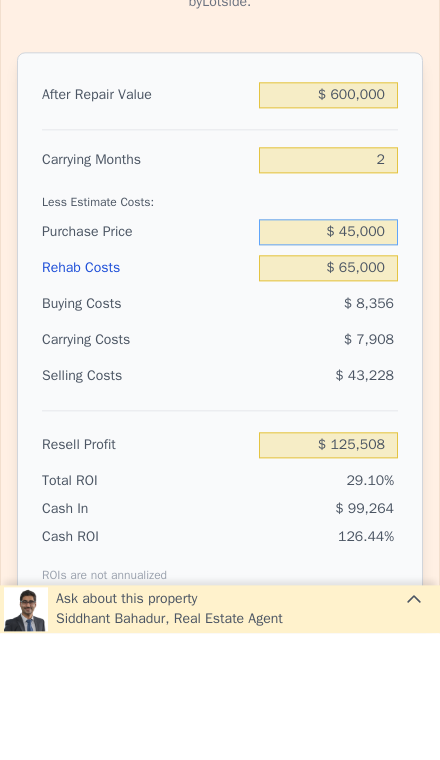 type on "$ 450,000" 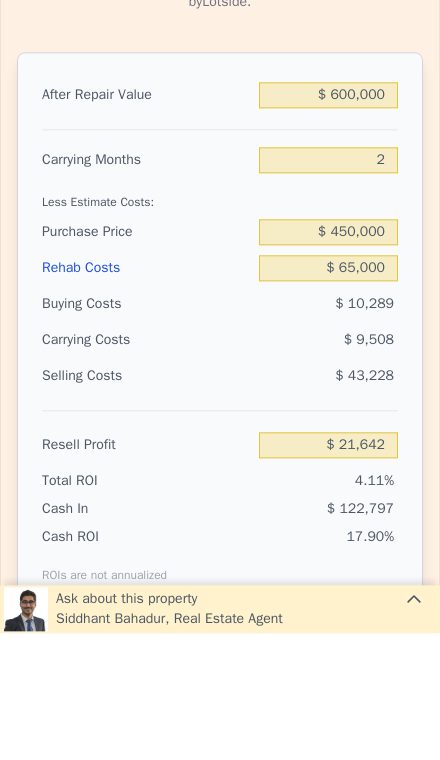 type on "$ 21,975" 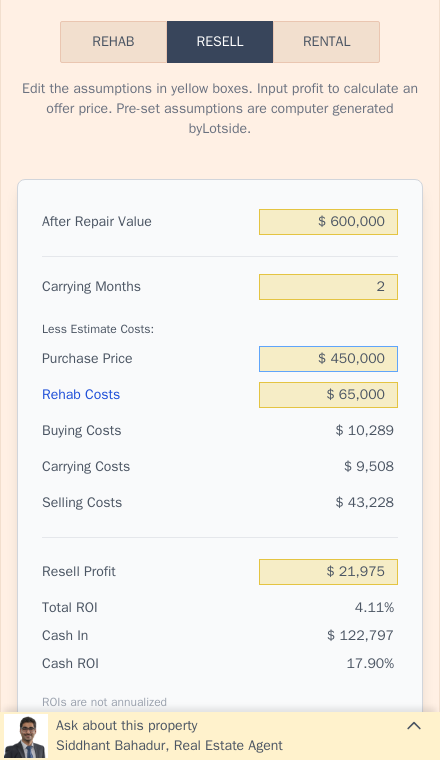 click on "$ 450,000" at bounding box center (328, 359) 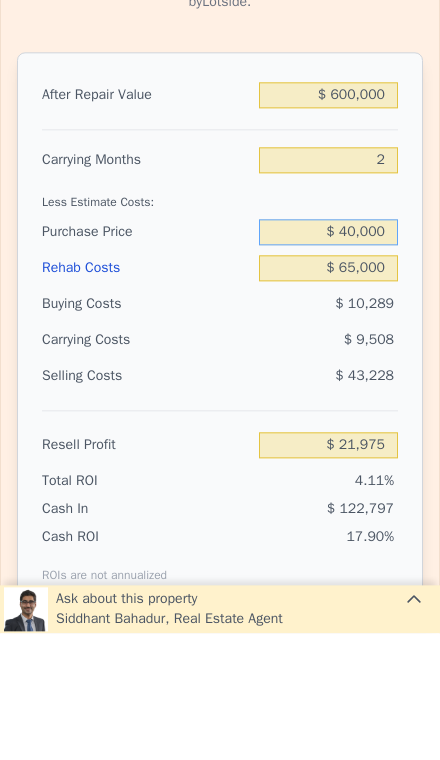 type on "$ 400,000" 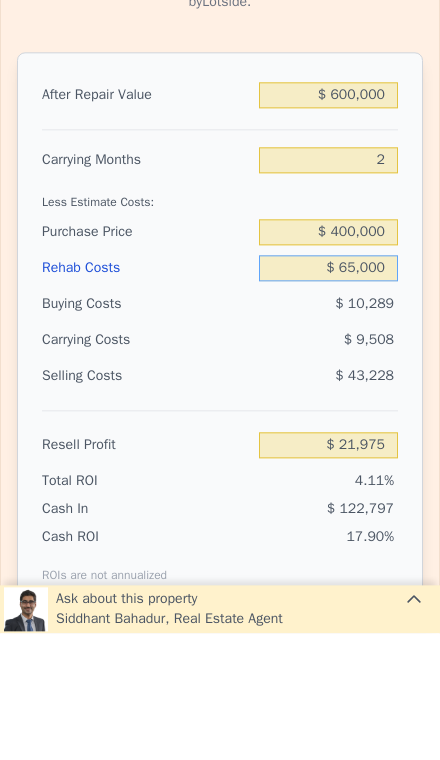 click on "$ 65,000" at bounding box center (328, 395) 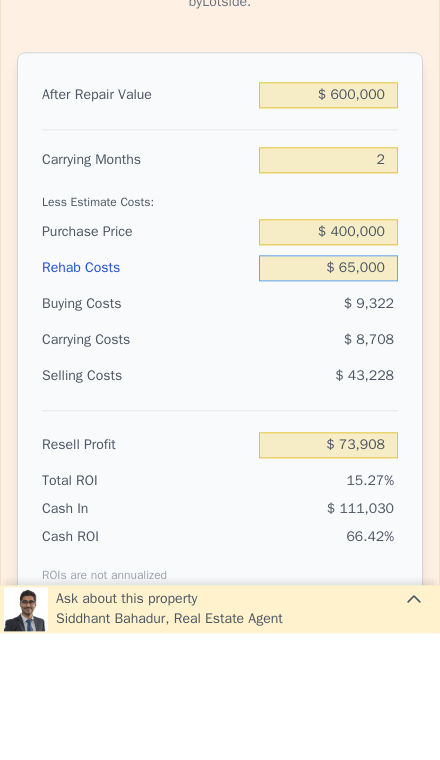type on "$ 73,742" 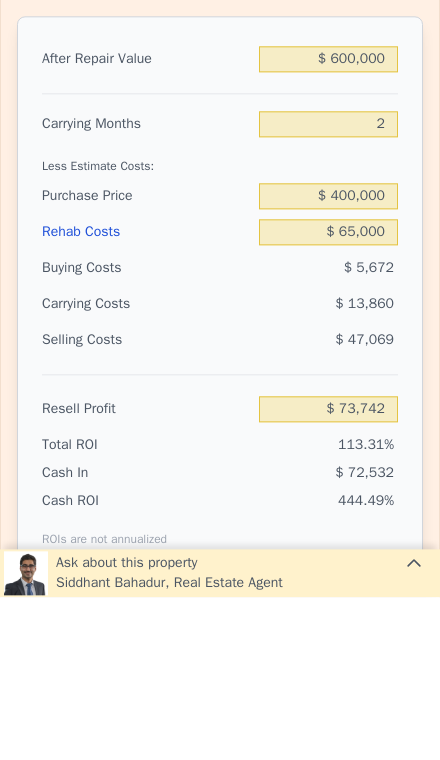 type on "$ 654,000" 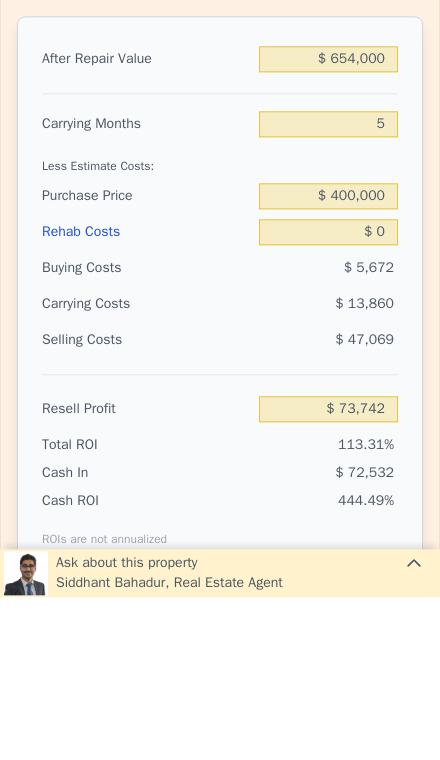 type on "$ 322,399" 